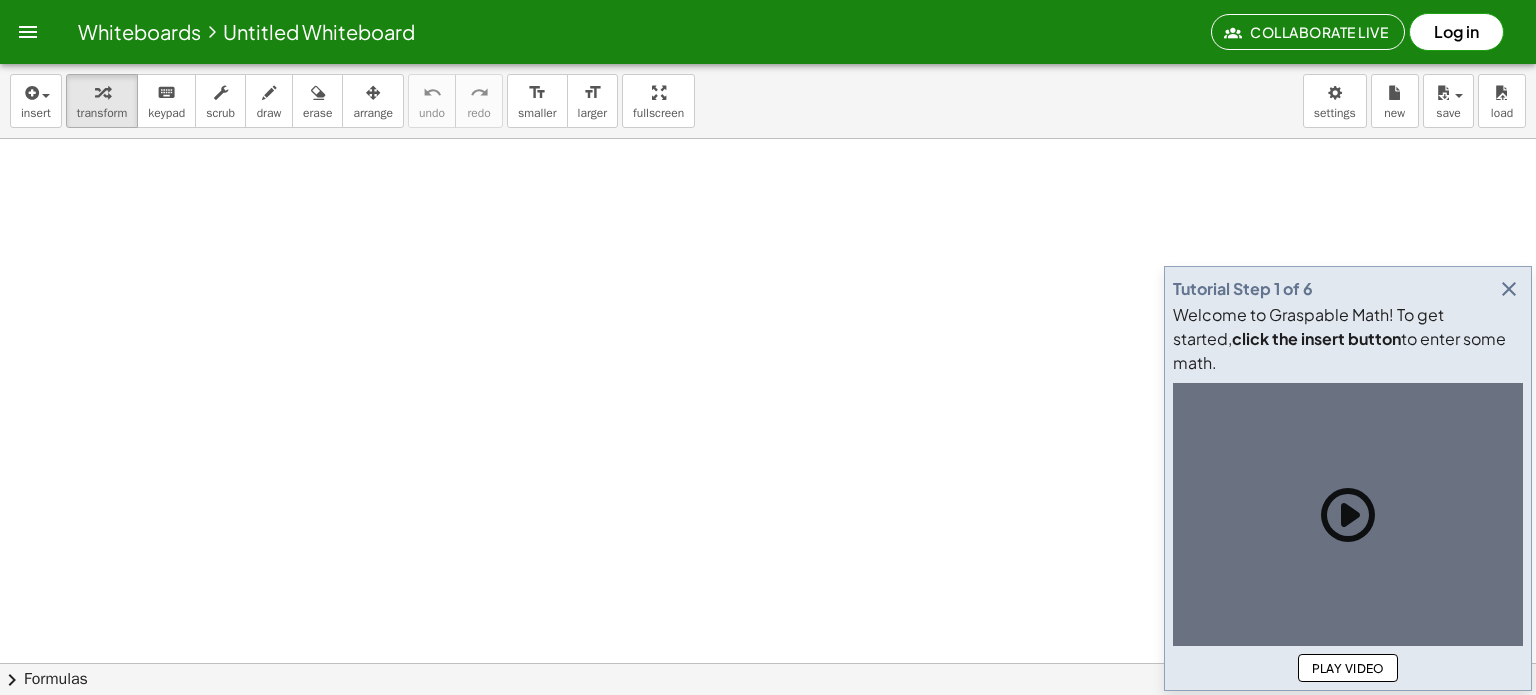 click at bounding box center [768, 728] 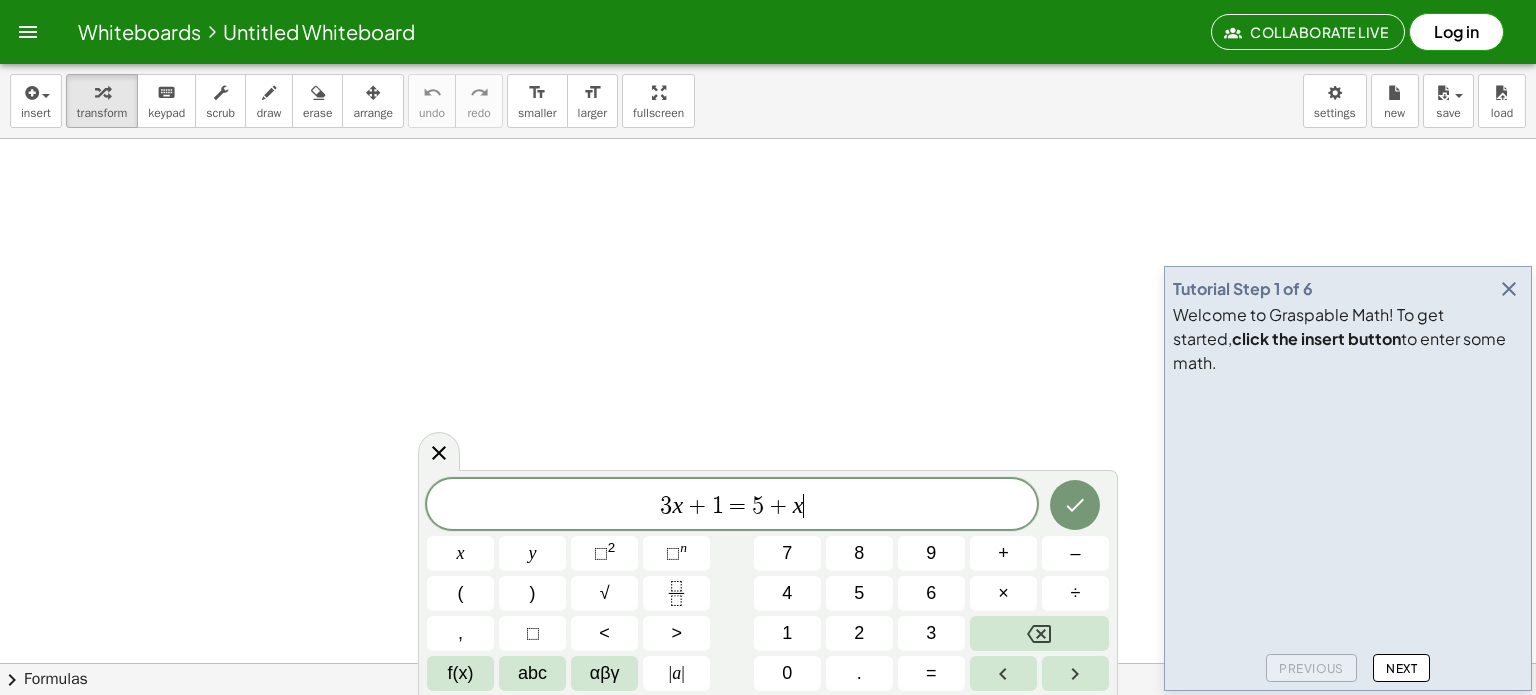 scroll, scrollTop: 0, scrollLeft: 0, axis: both 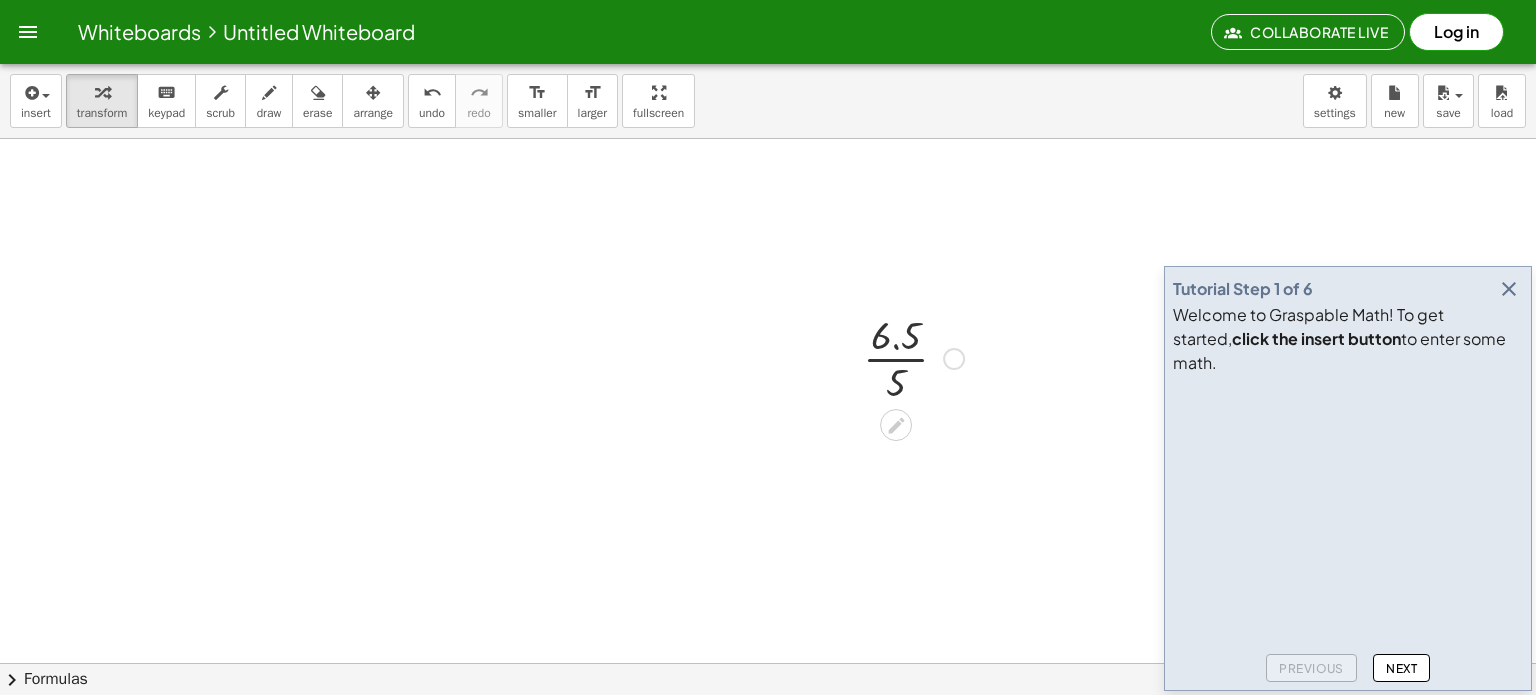 click at bounding box center (913, 357) 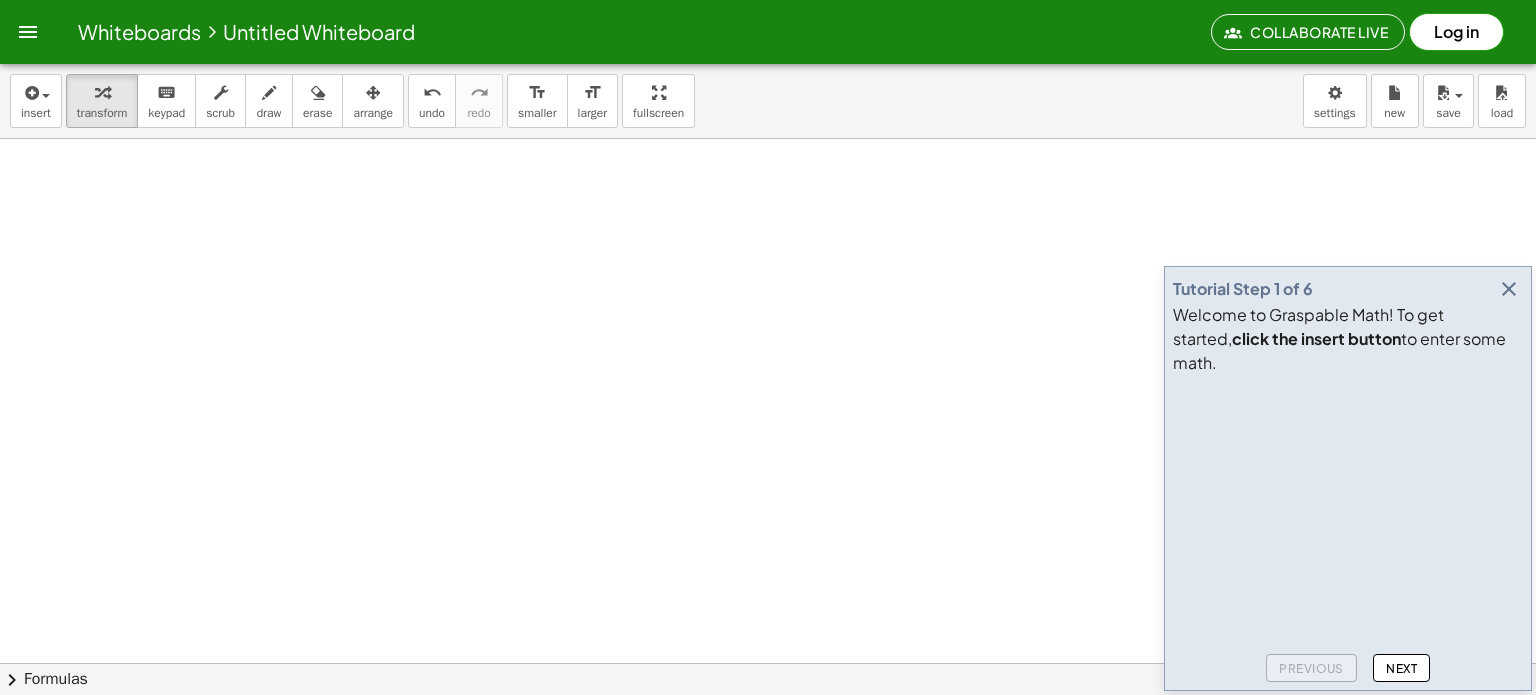 scroll, scrollTop: 476, scrollLeft: 0, axis: vertical 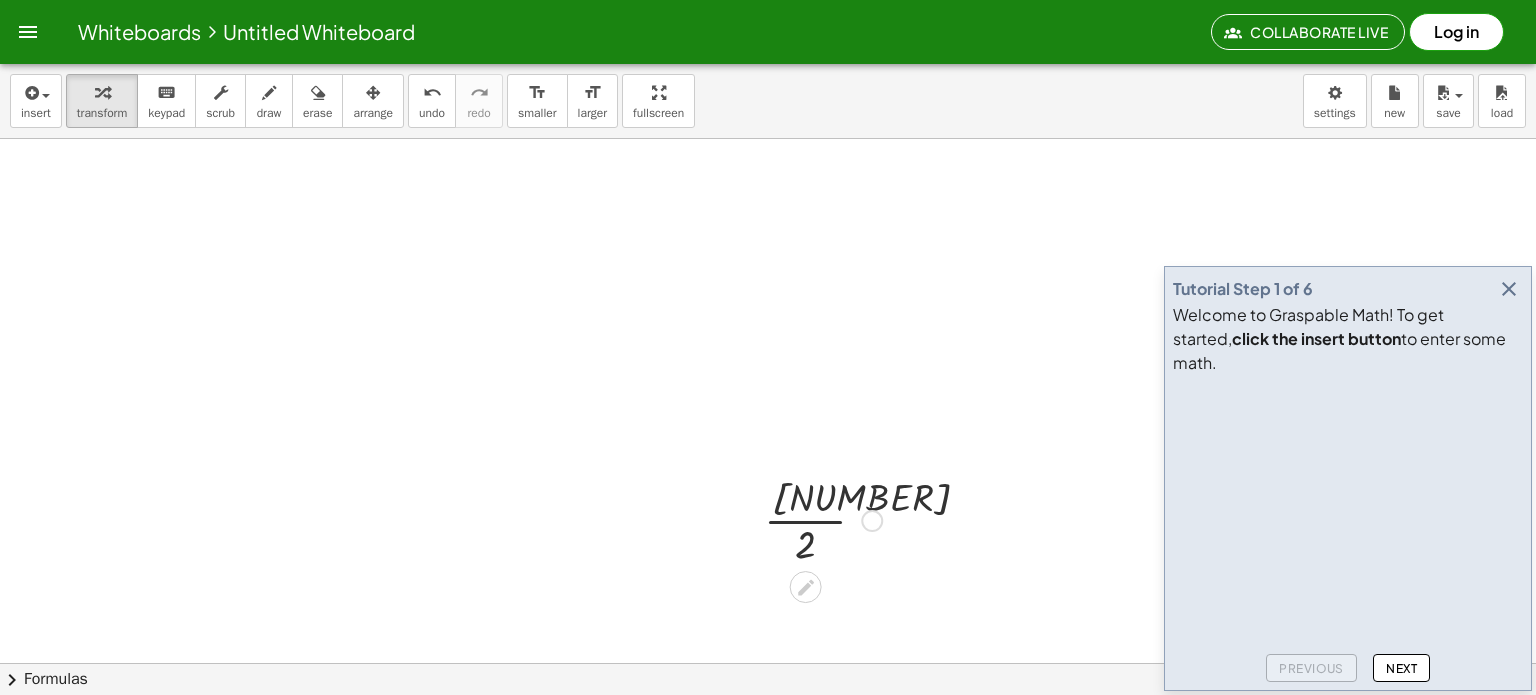 click at bounding box center [823, 519] 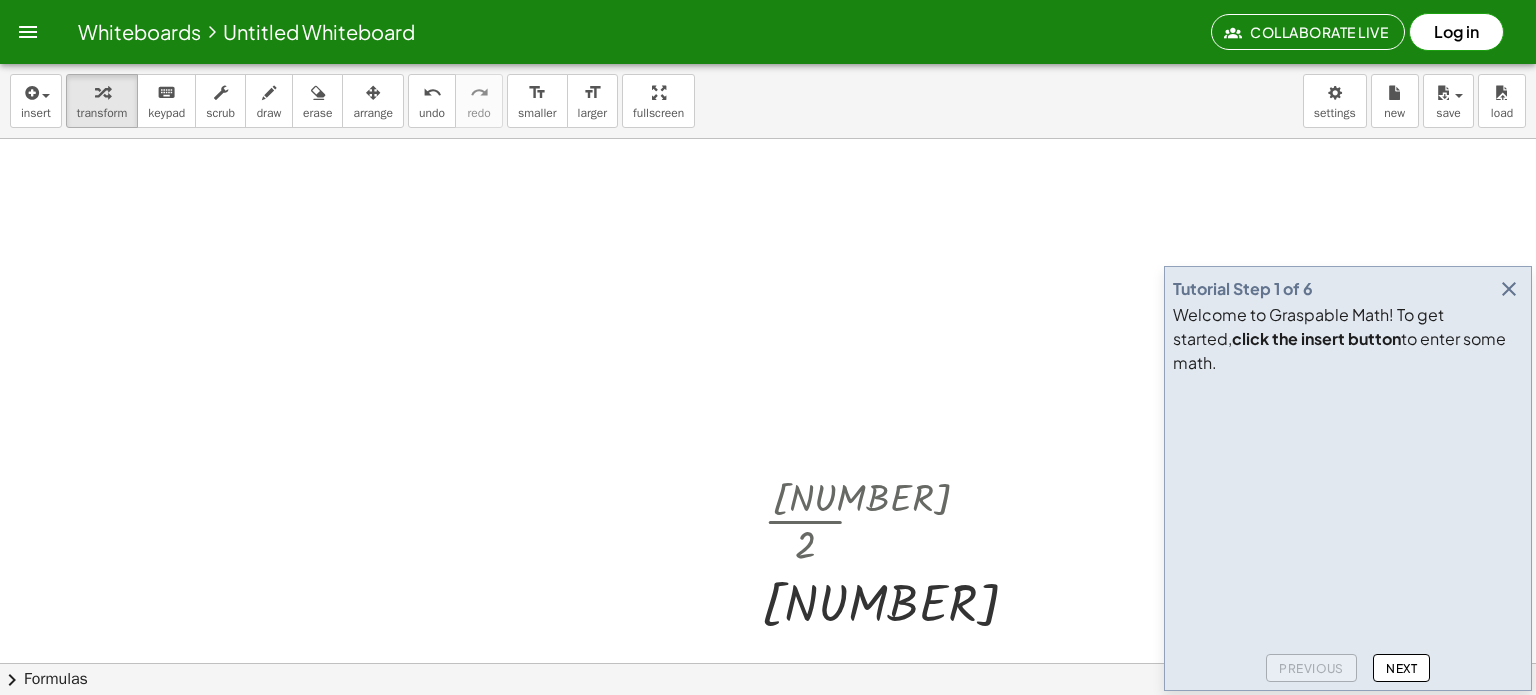 click at bounding box center (768, 252) 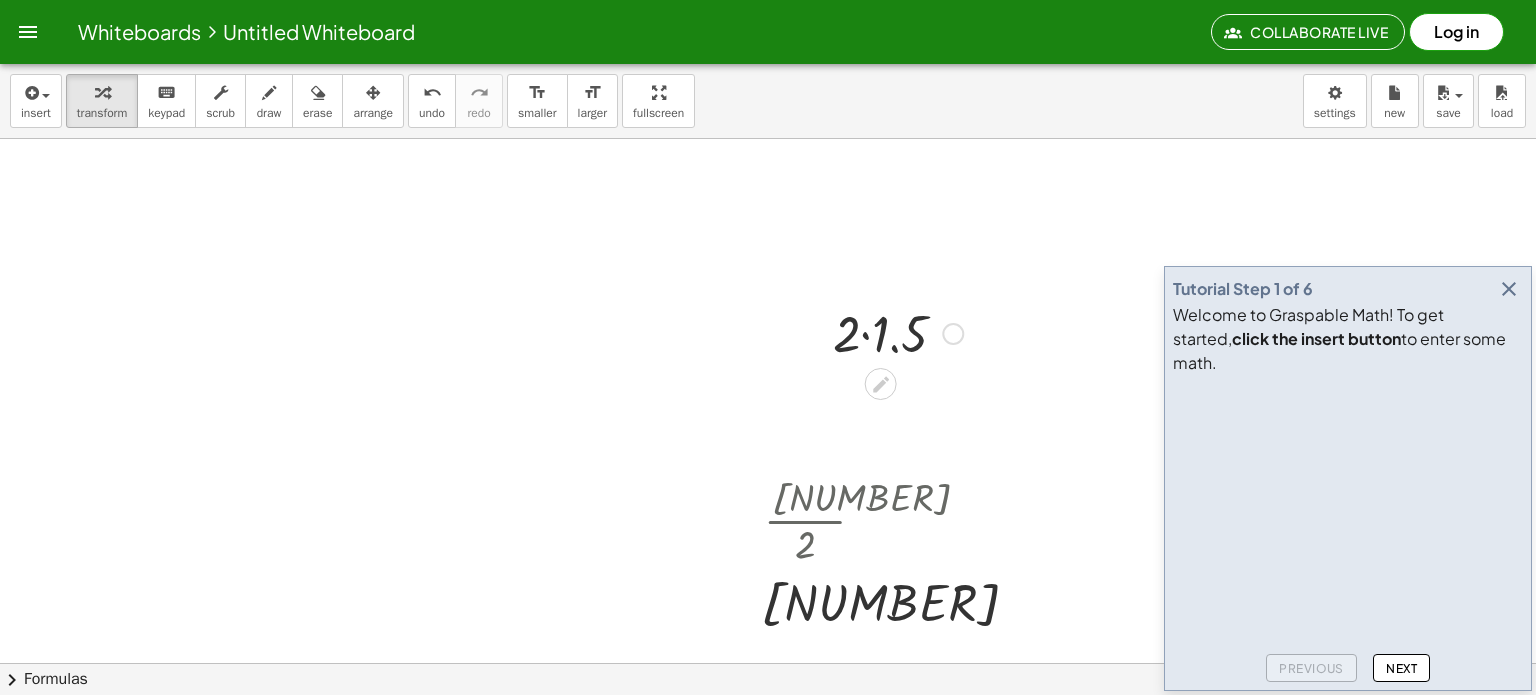 click at bounding box center [898, 332] 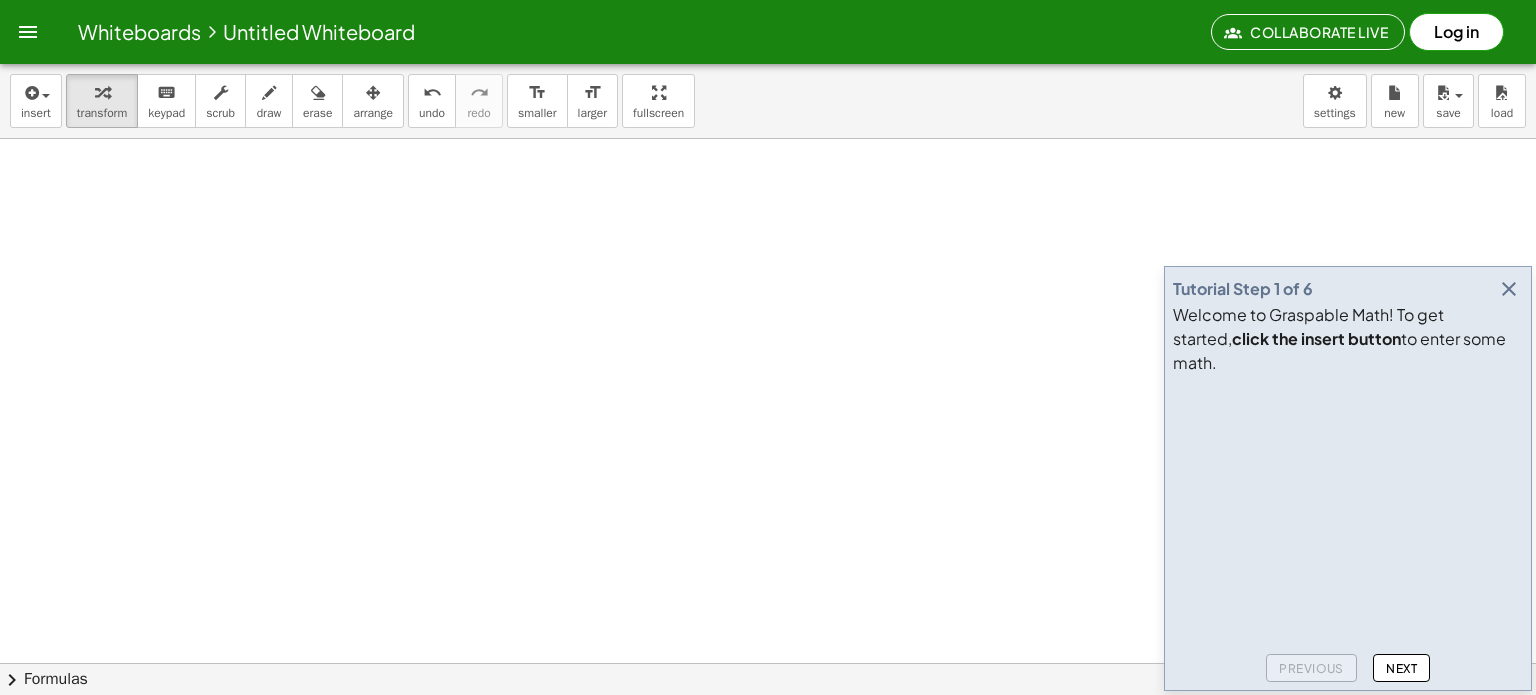 scroll, scrollTop: 1360, scrollLeft: 0, axis: vertical 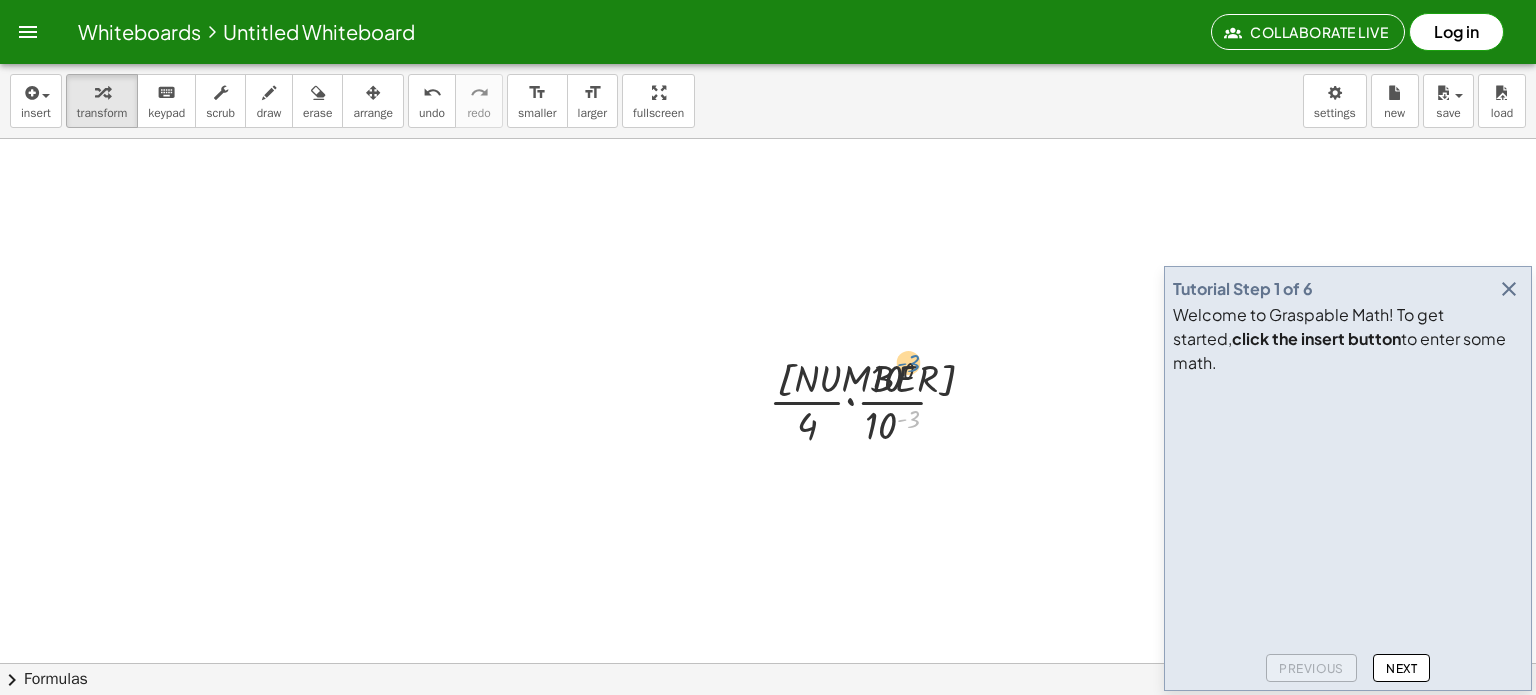 drag, startPoint x: 919, startPoint y: 419, endPoint x: 919, endPoint y: 363, distance: 56 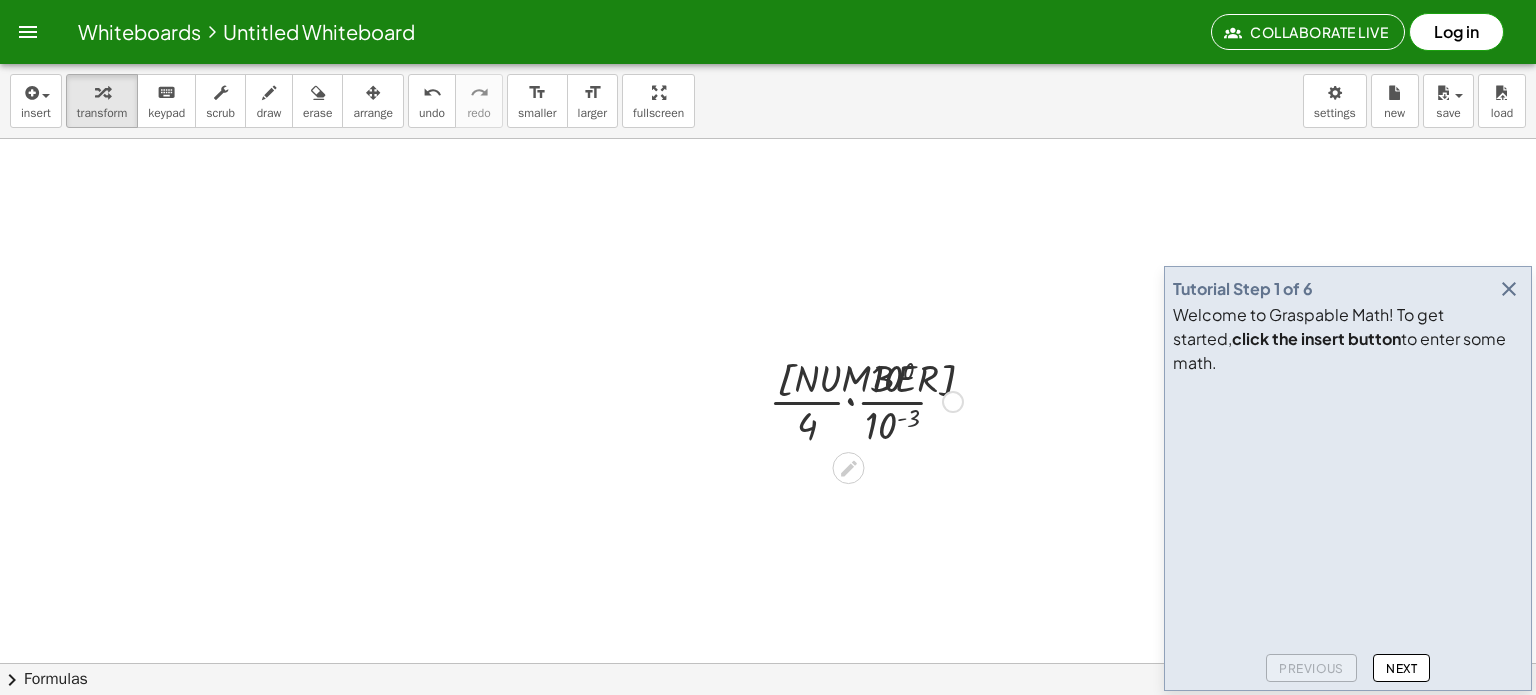 click at bounding box center [866, 400] 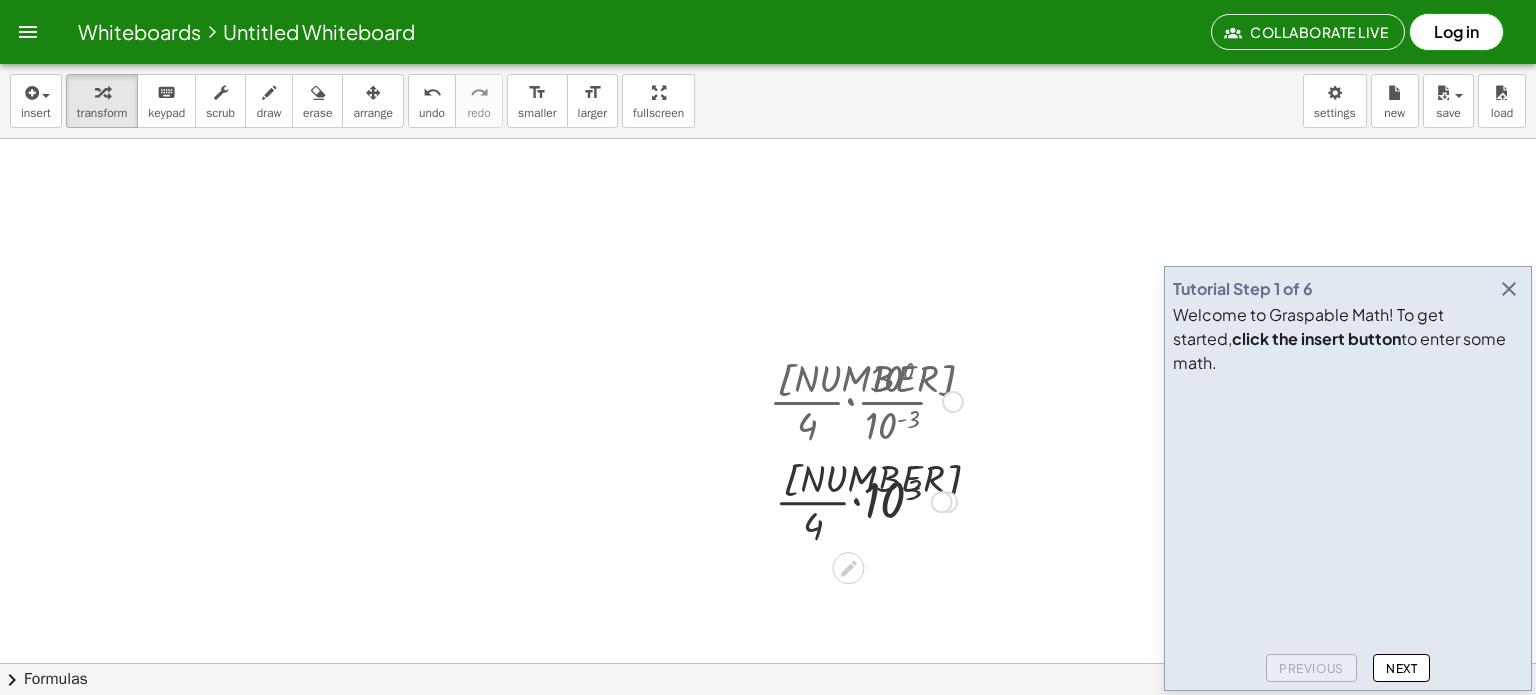 click at bounding box center (866, 500) 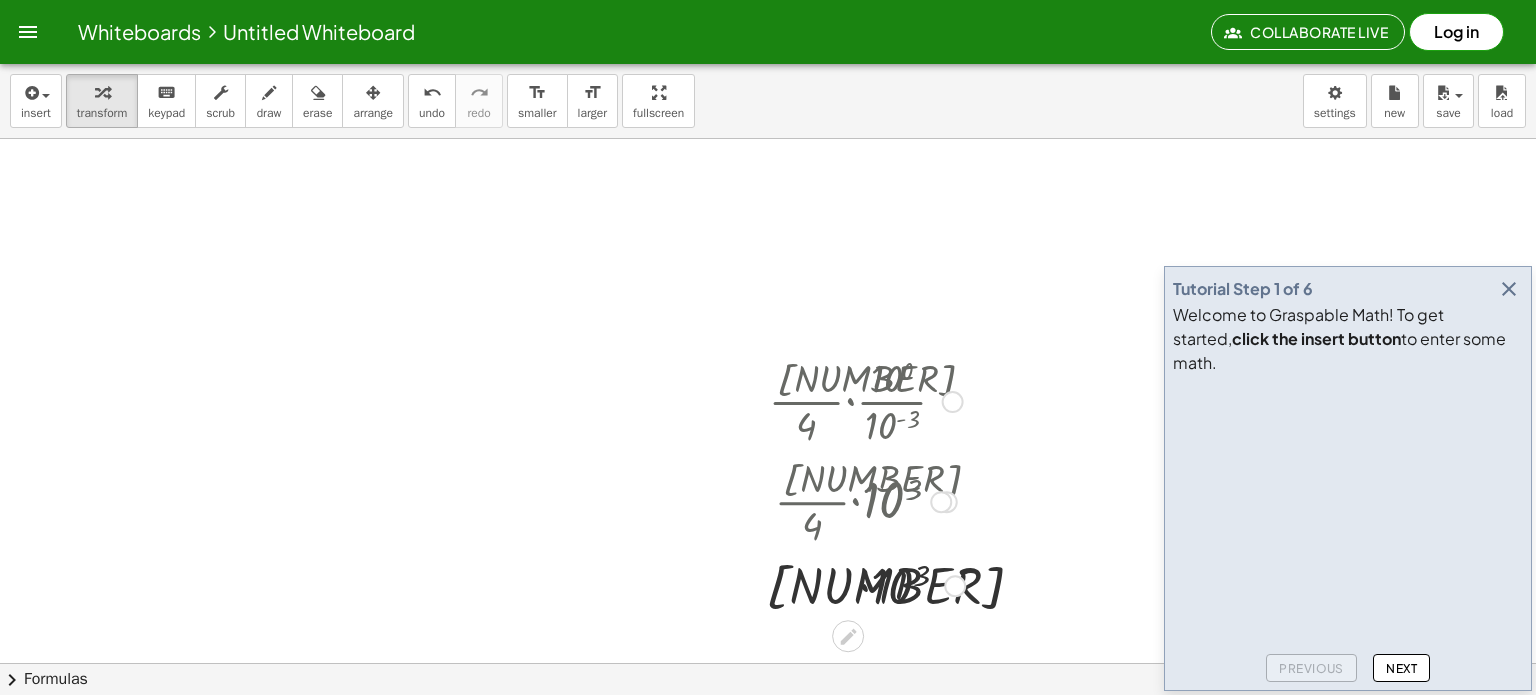 click at bounding box center [865, 584] 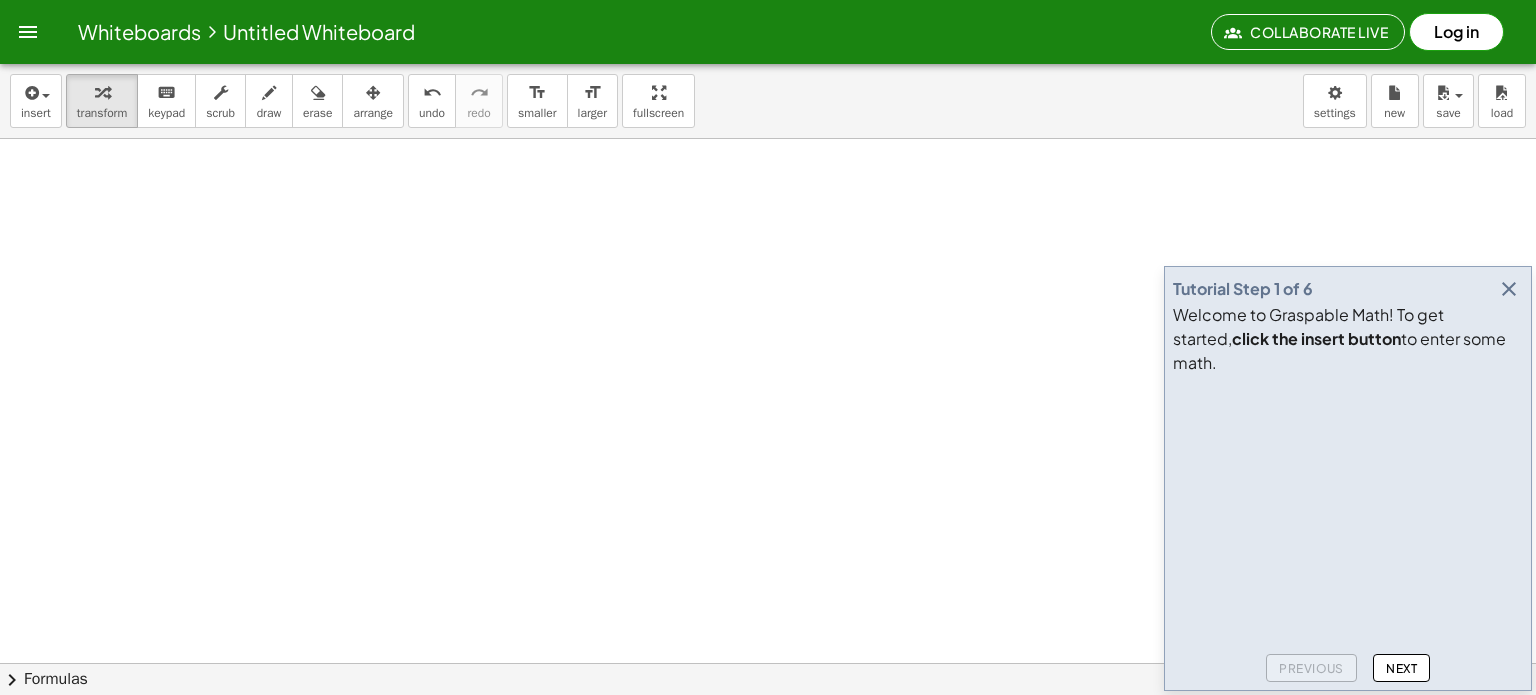 scroll, scrollTop: 2191, scrollLeft: 0, axis: vertical 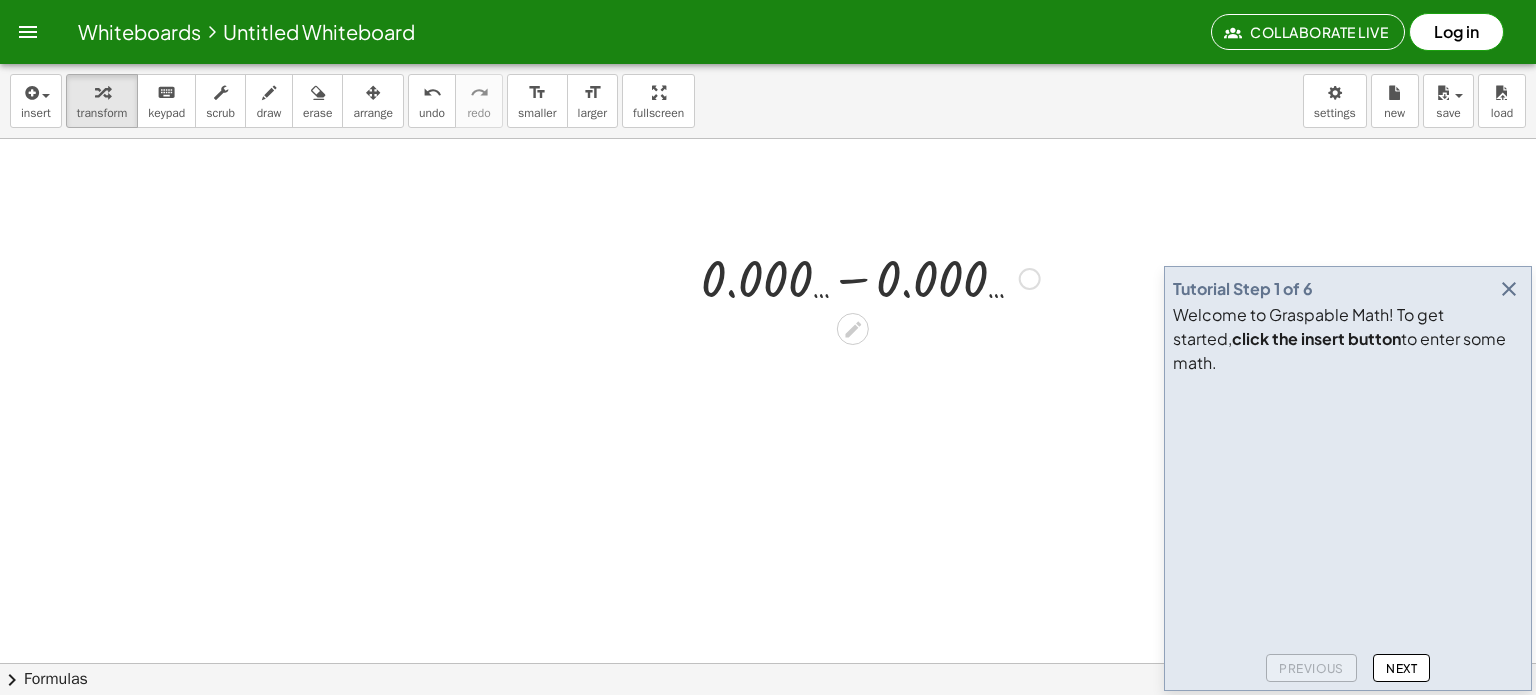 click at bounding box center [870, 277] 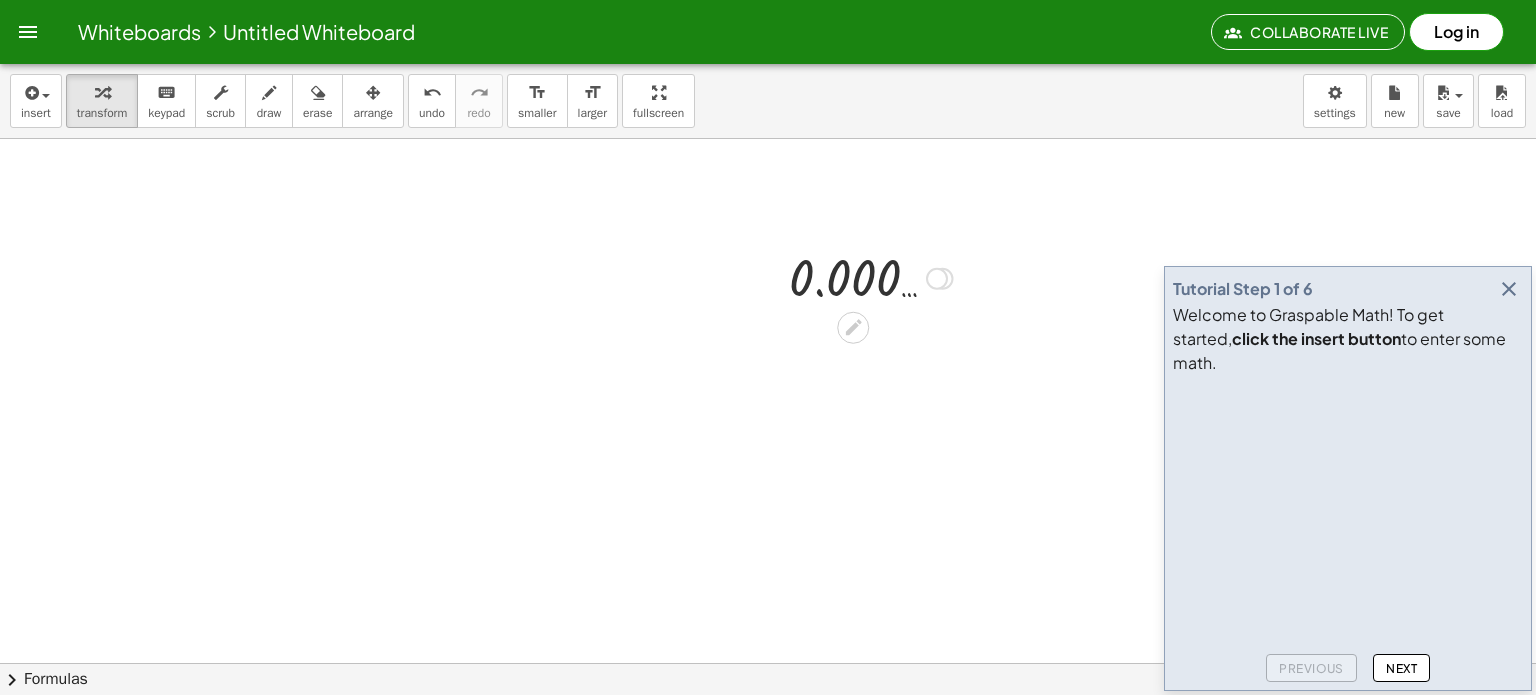 drag, startPoint x: 941, startPoint y: 343, endPoint x: 966, endPoint y: 408, distance: 69.641945 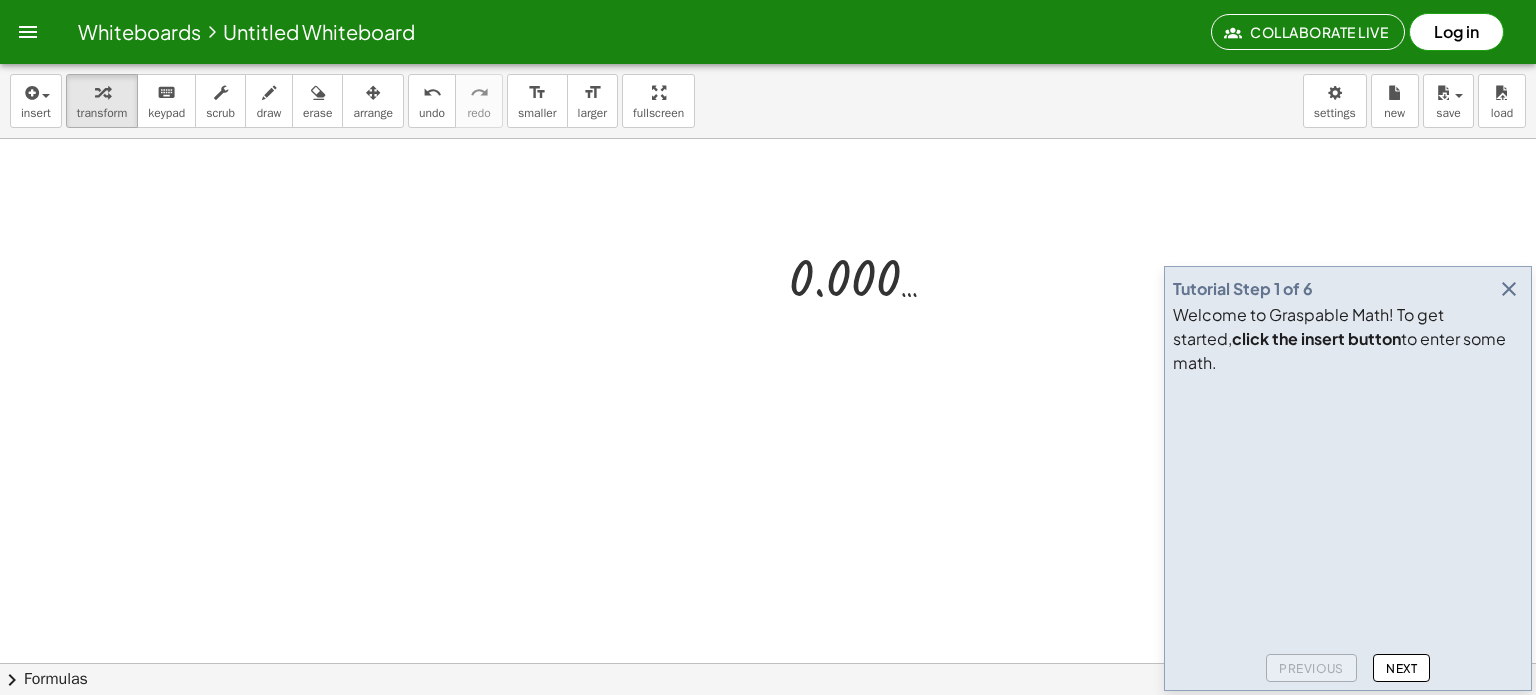 click at bounding box center (768, -478) 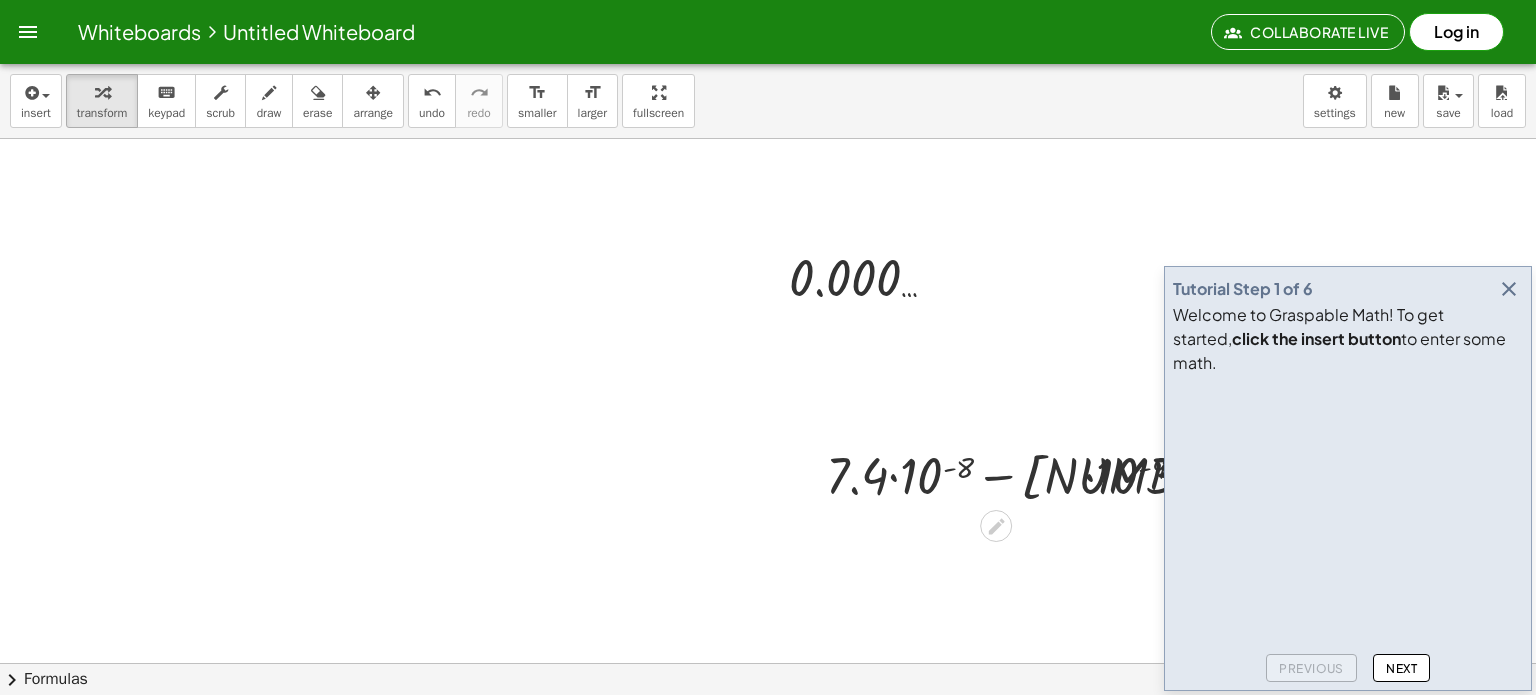 click at bounding box center (1013, 474) 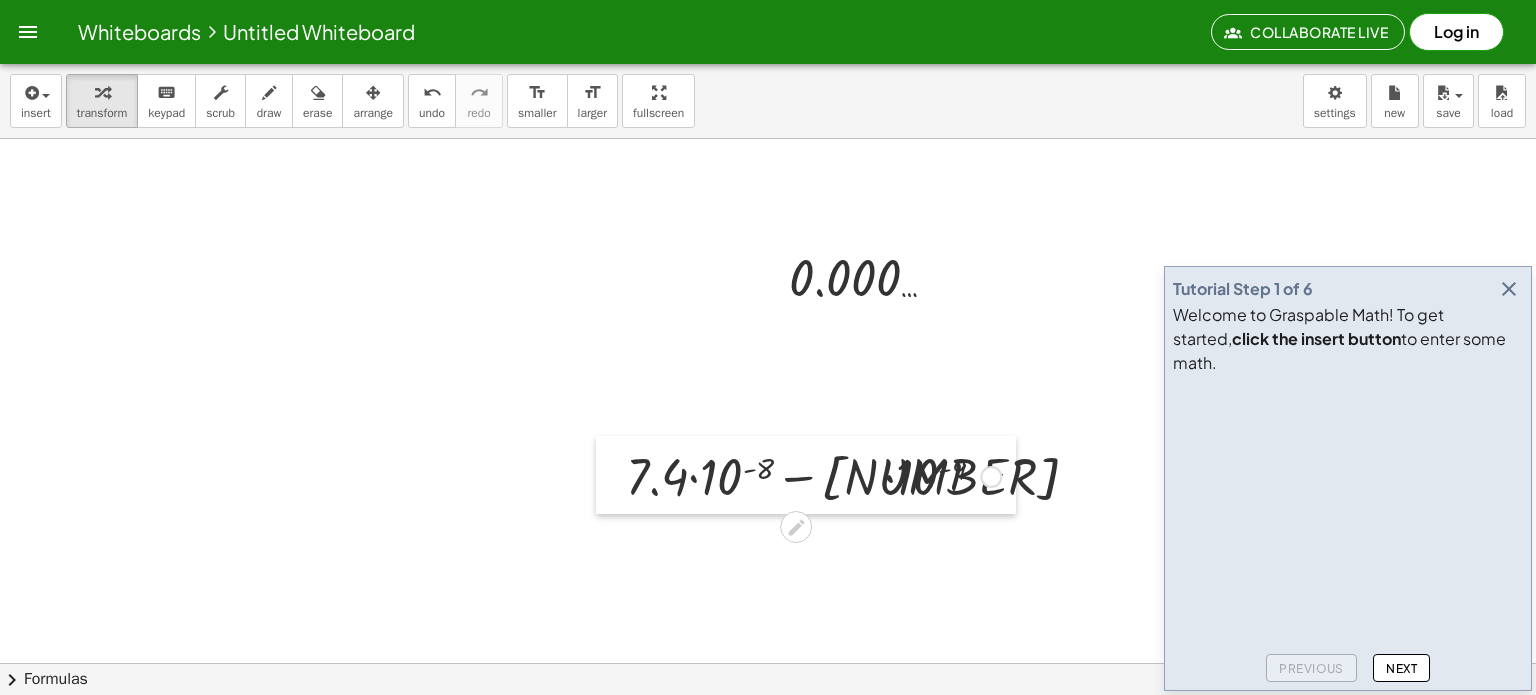 drag, startPoint x: 808, startPoint y: 473, endPoint x: 557, endPoint y: 467, distance: 251.0717 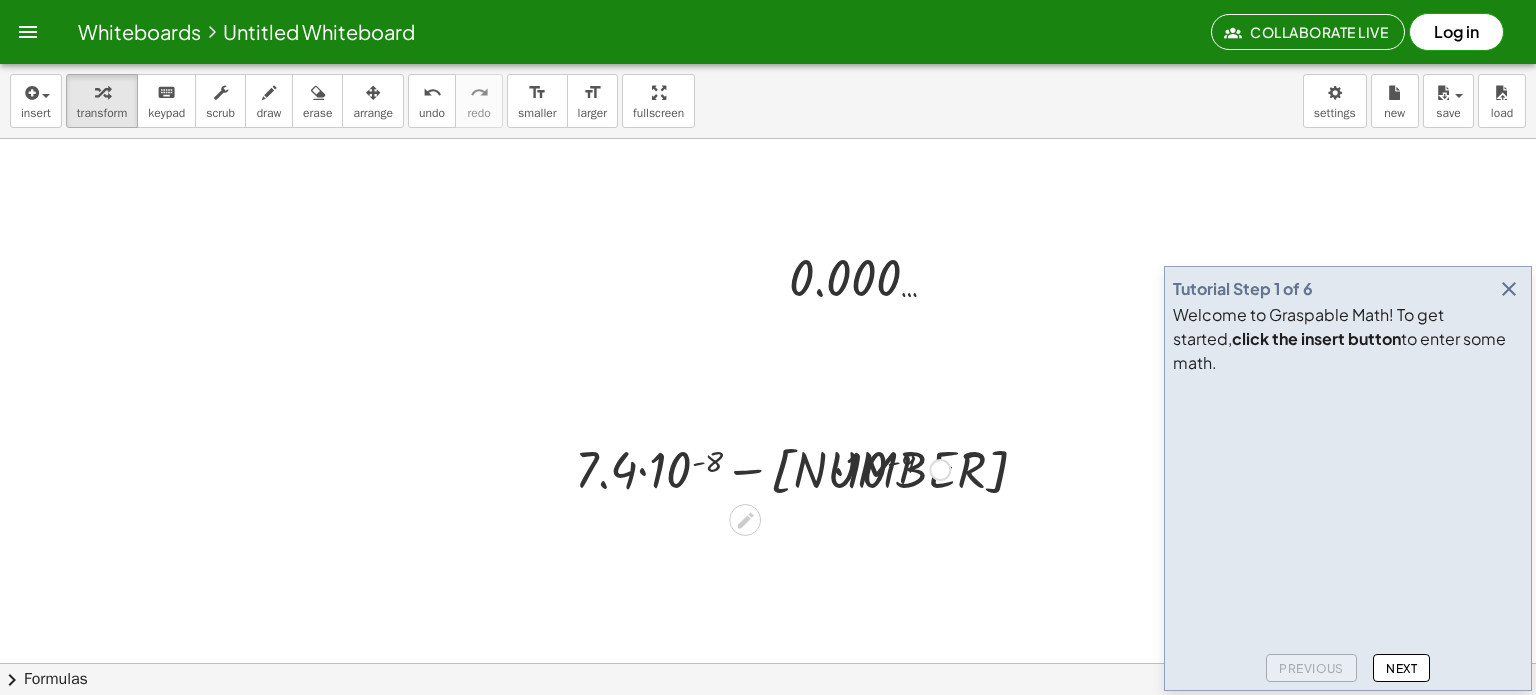 click at bounding box center [762, 468] 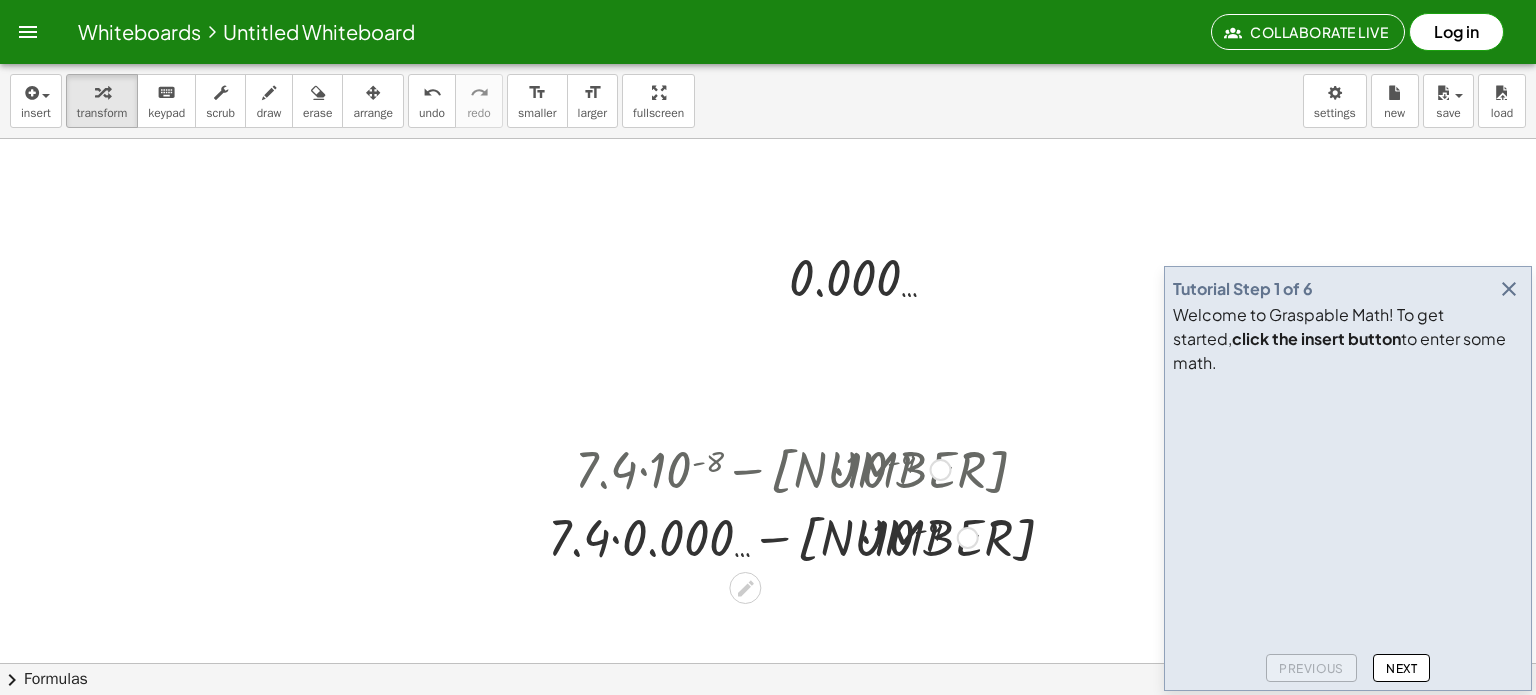 click at bounding box center [763, 536] 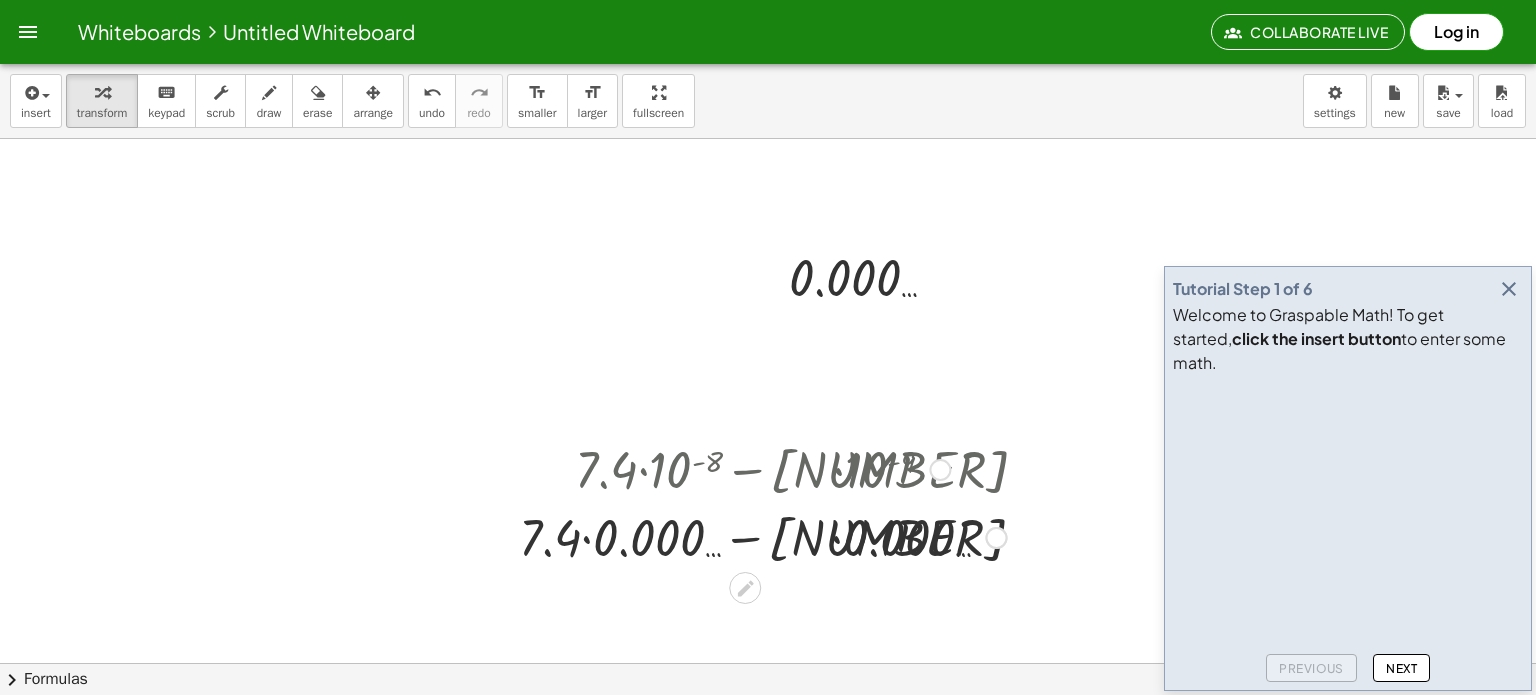 click at bounding box center (763, 536) 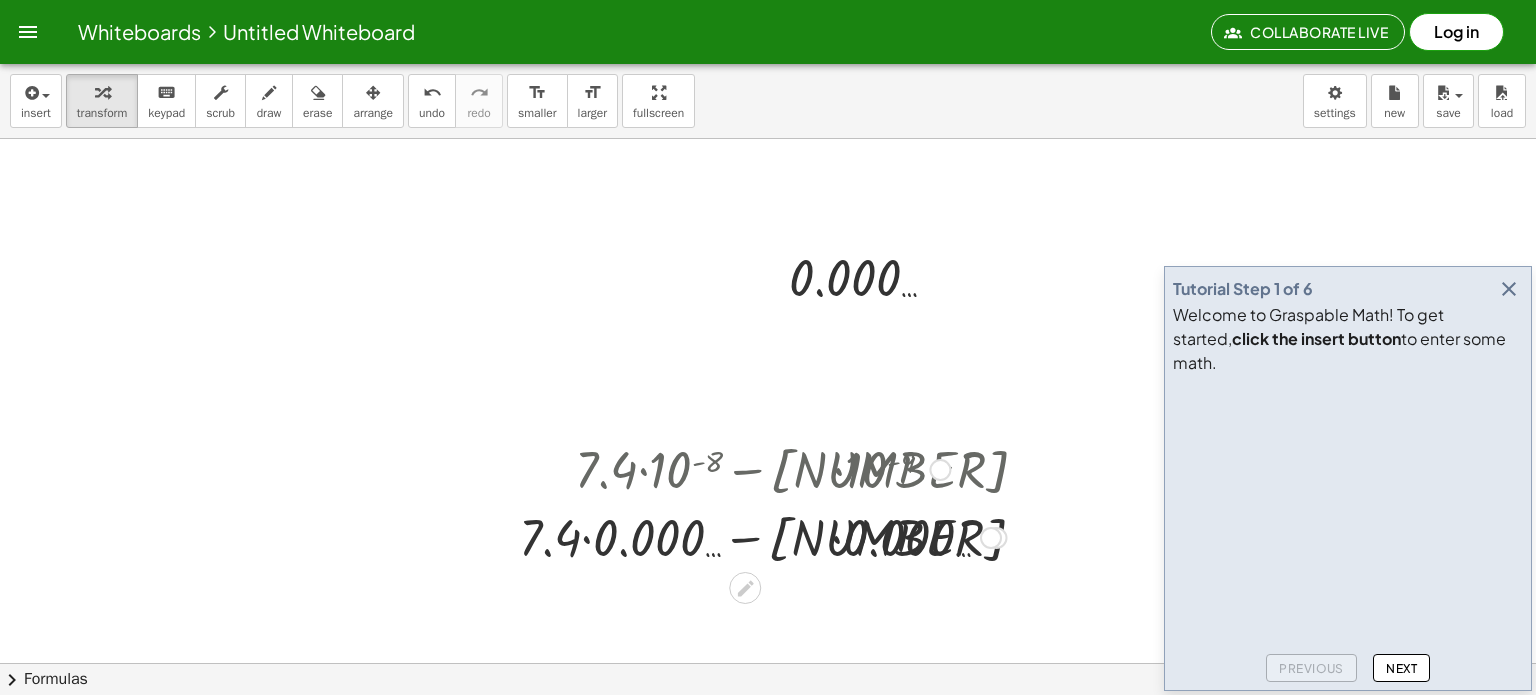 click at bounding box center (763, 536) 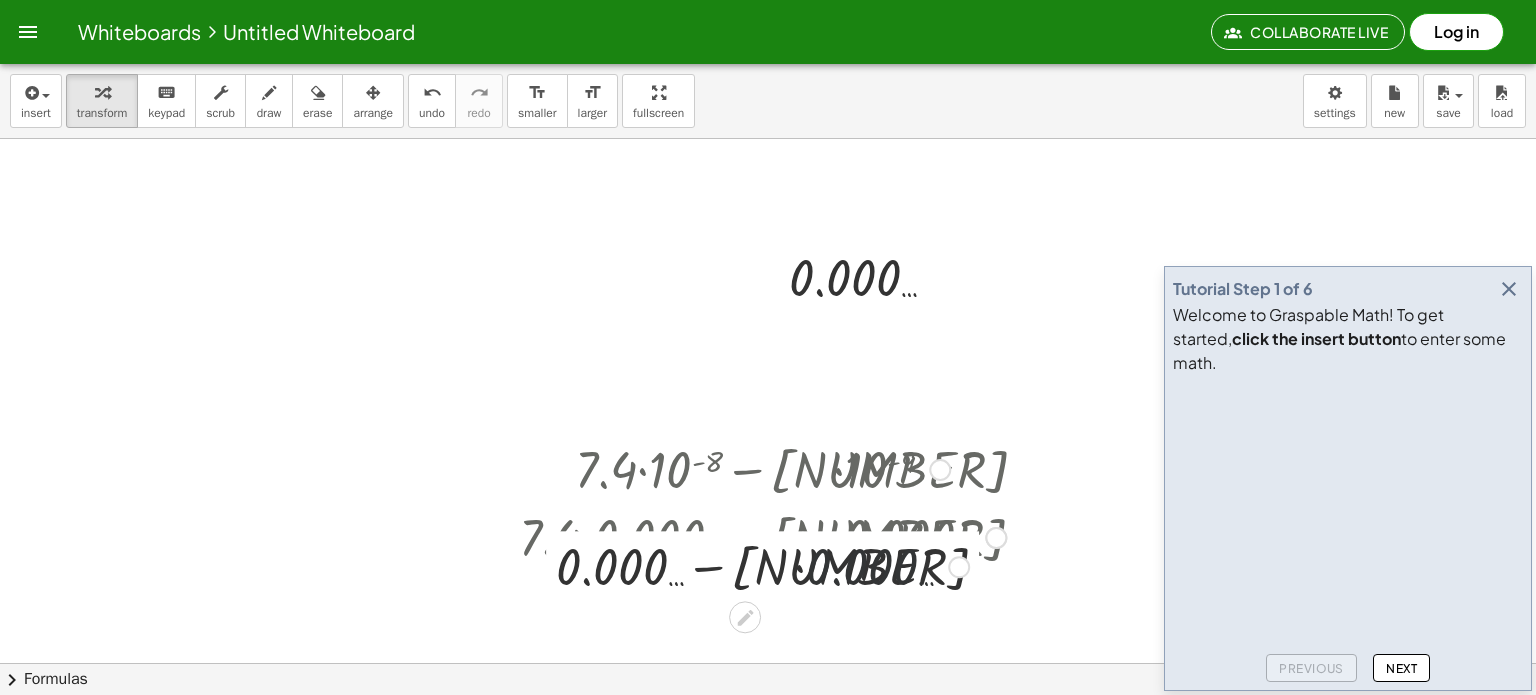 click at bounding box center (762, 565) 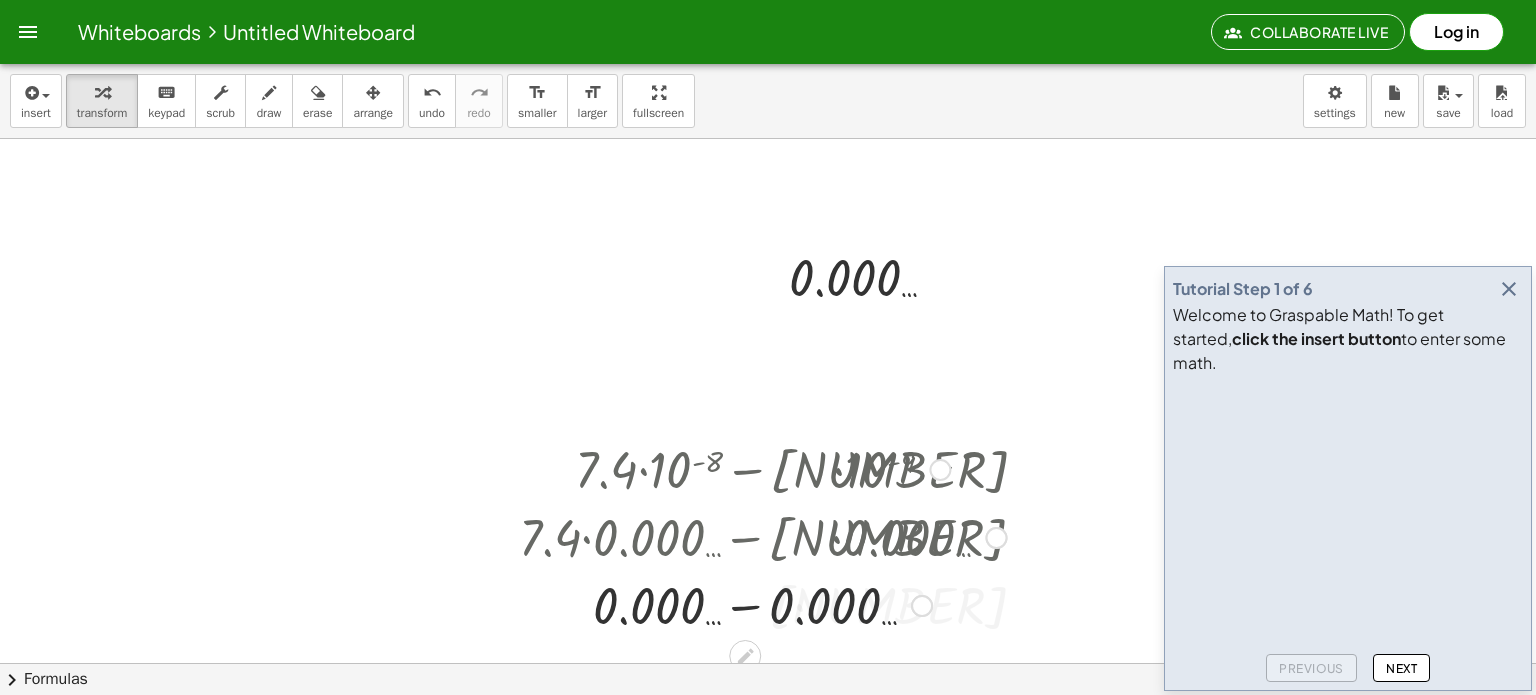 click at bounding box center (763, 604) 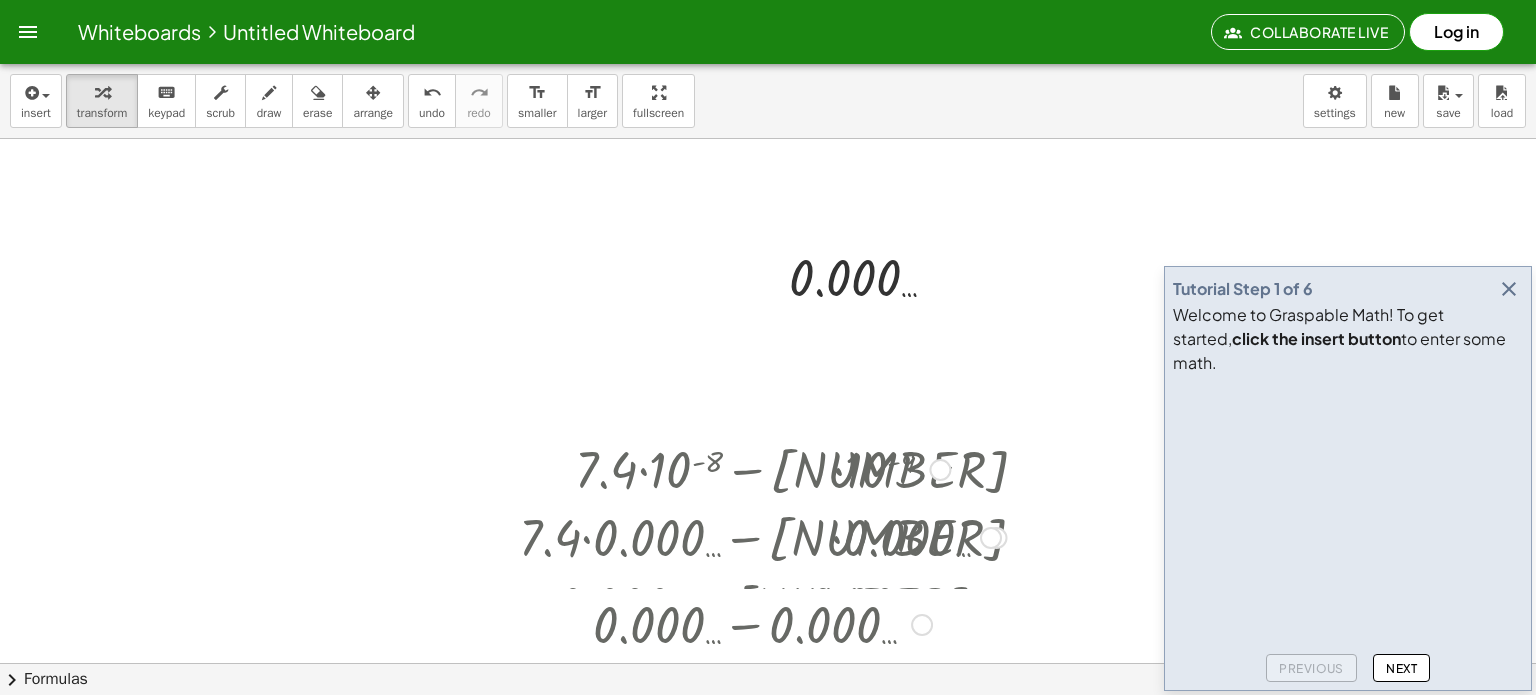 drag, startPoint x: 836, startPoint y: 611, endPoint x: 824, endPoint y: 707, distance: 96.74709 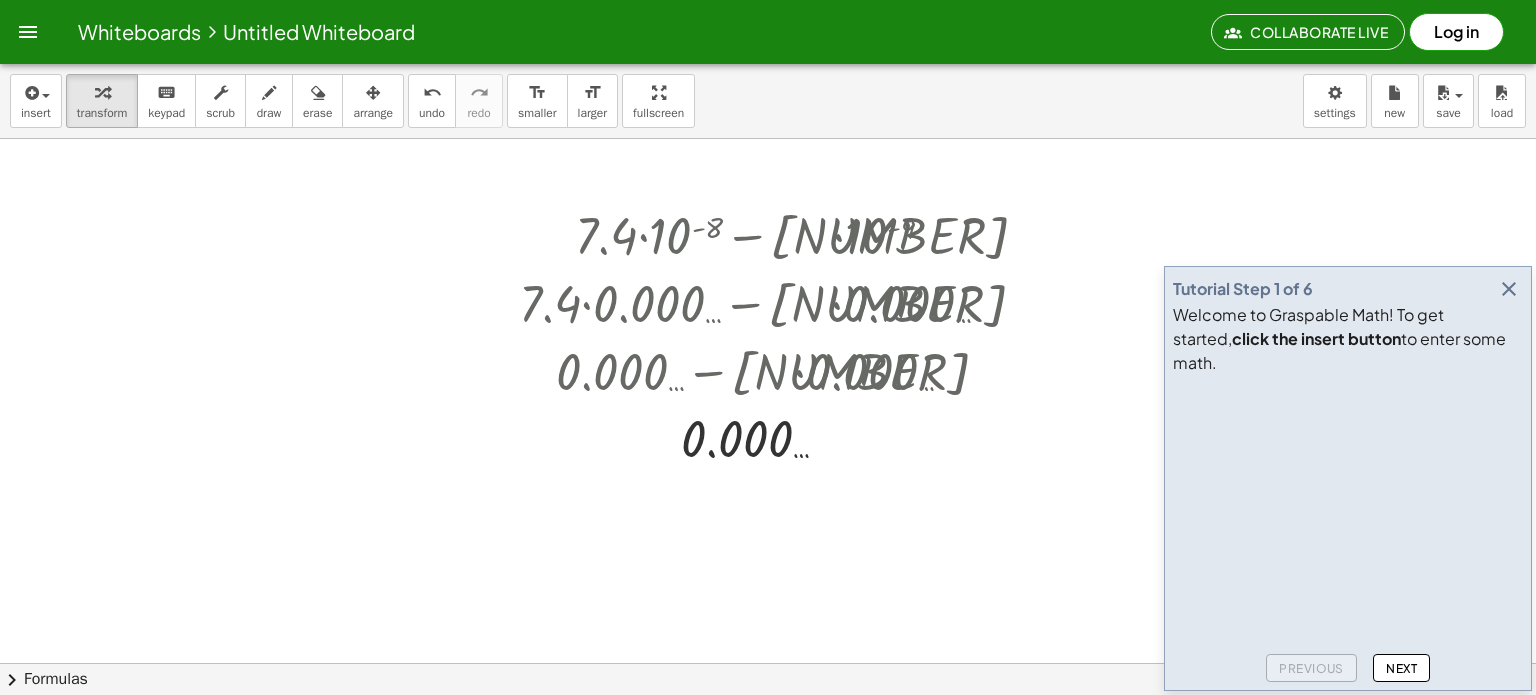 scroll, scrollTop: 2431, scrollLeft: 0, axis: vertical 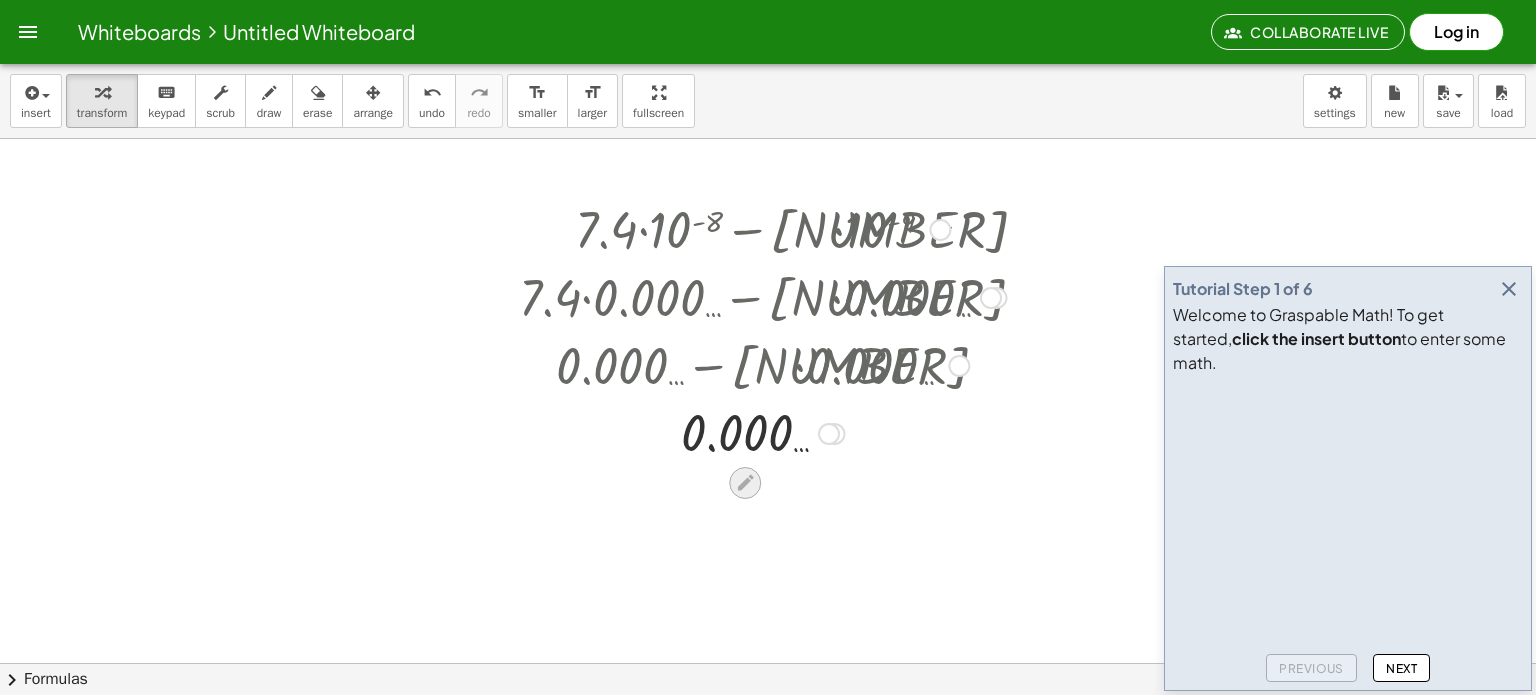 click 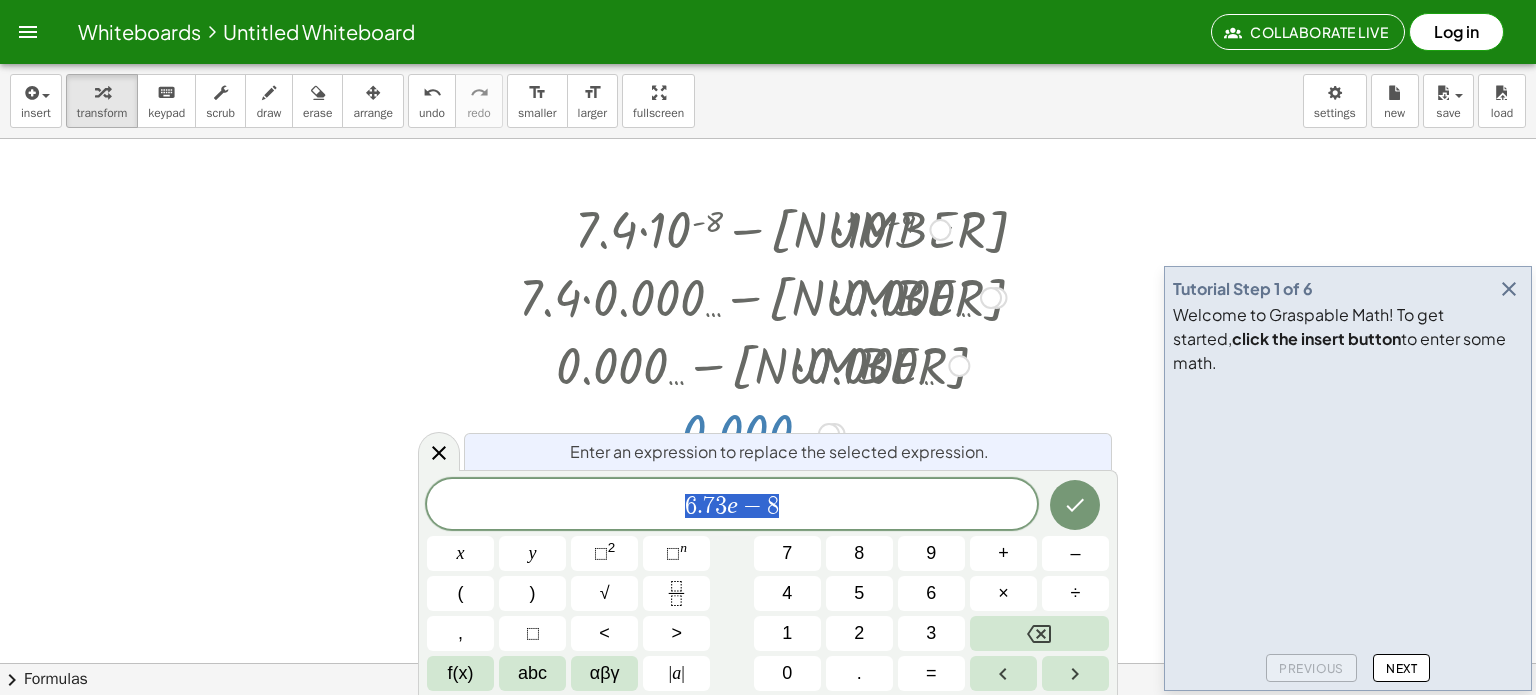 click on "[NUMBER]" at bounding box center (732, 506) 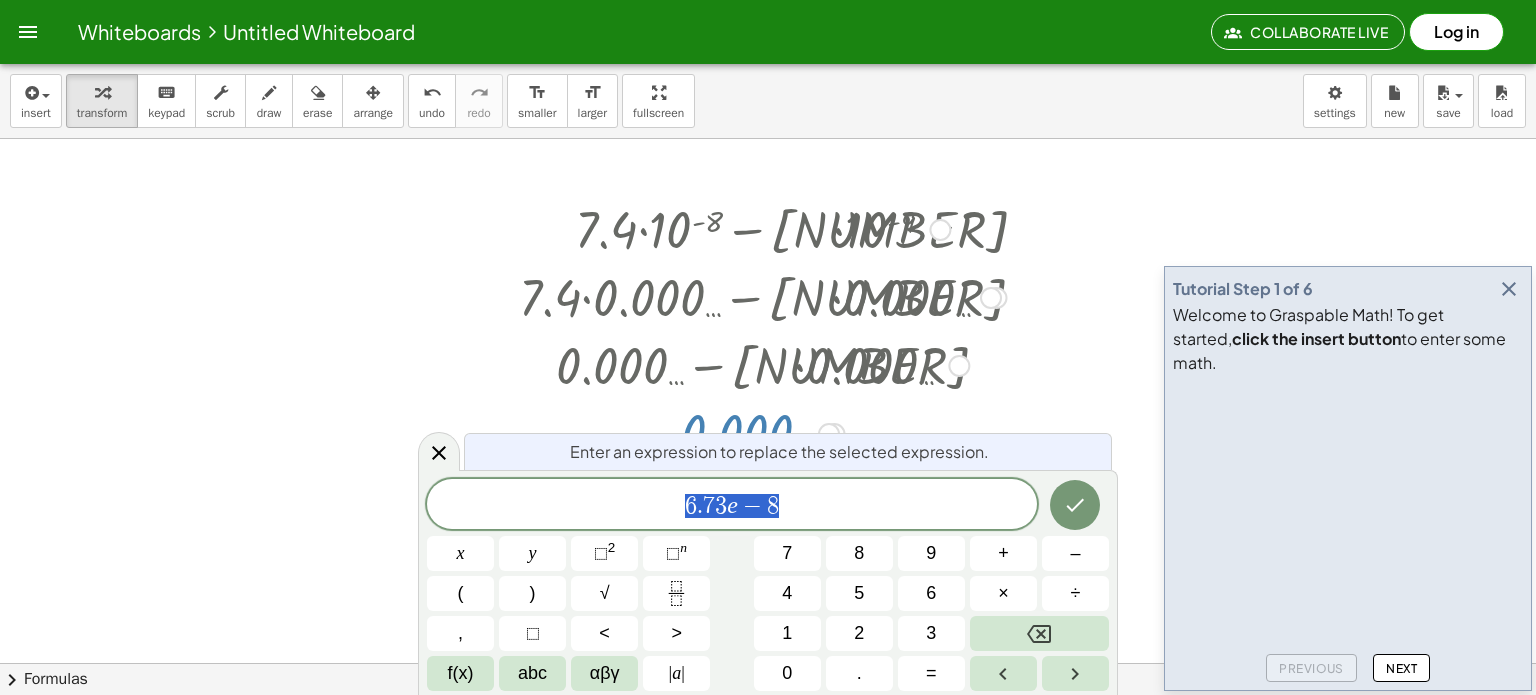 drag, startPoint x: 791, startPoint y: 499, endPoint x: 656, endPoint y: 497, distance: 135.01482 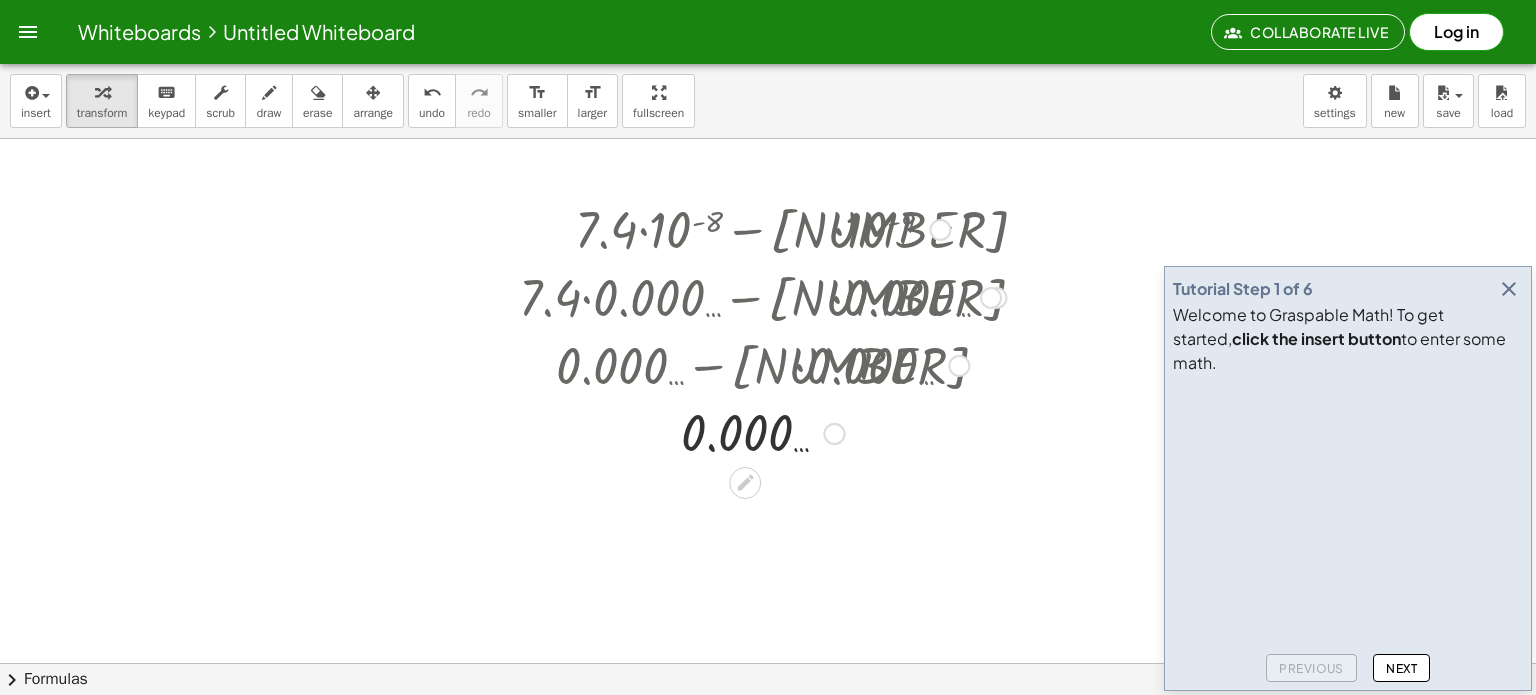 click at bounding box center (835, 434) 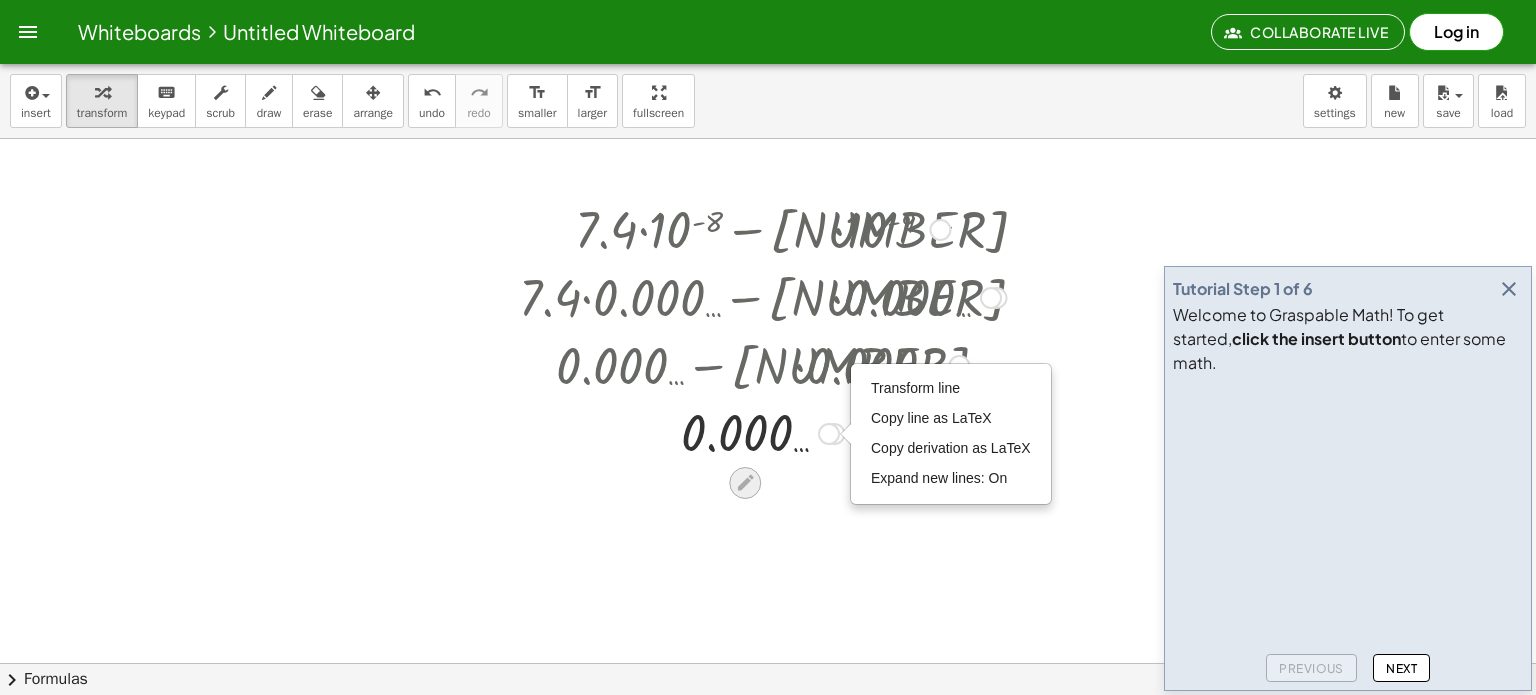 click 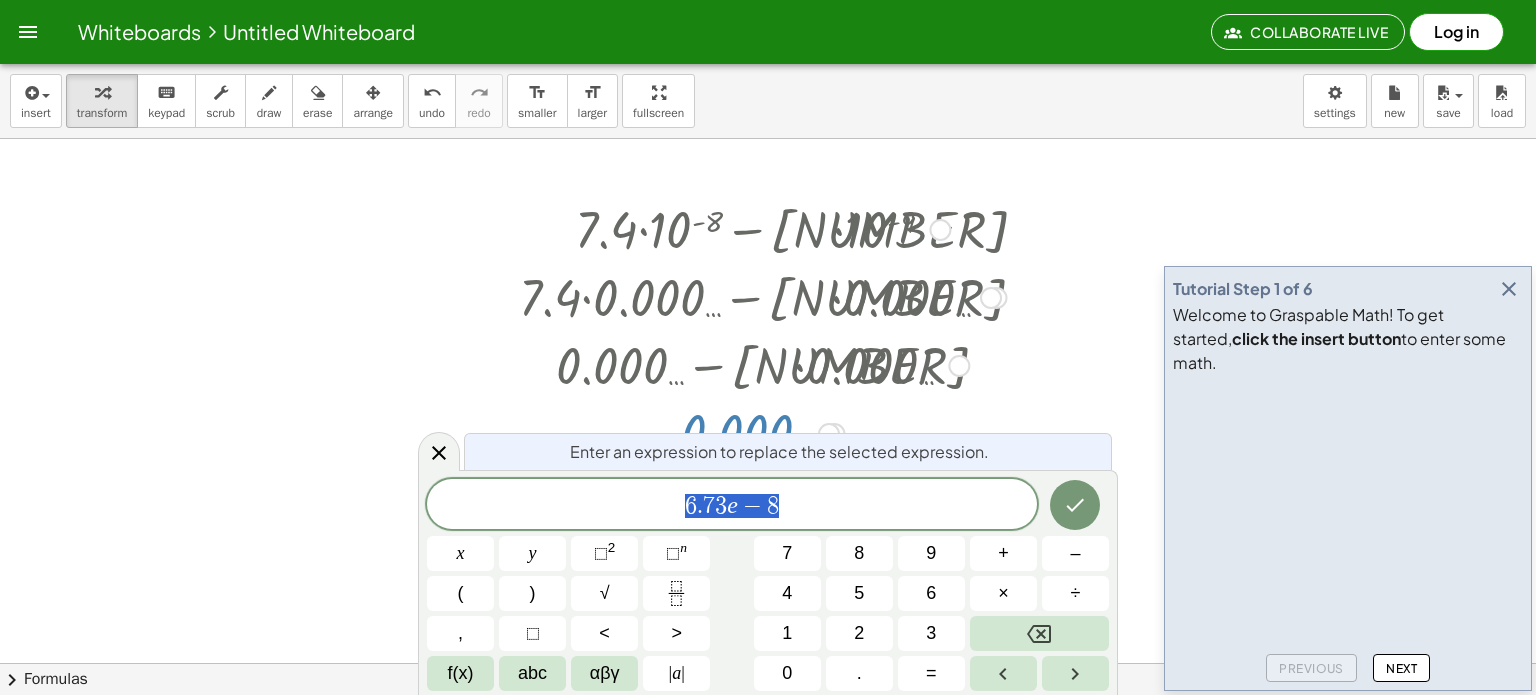 click on "[NUMBER]" at bounding box center [732, 506] 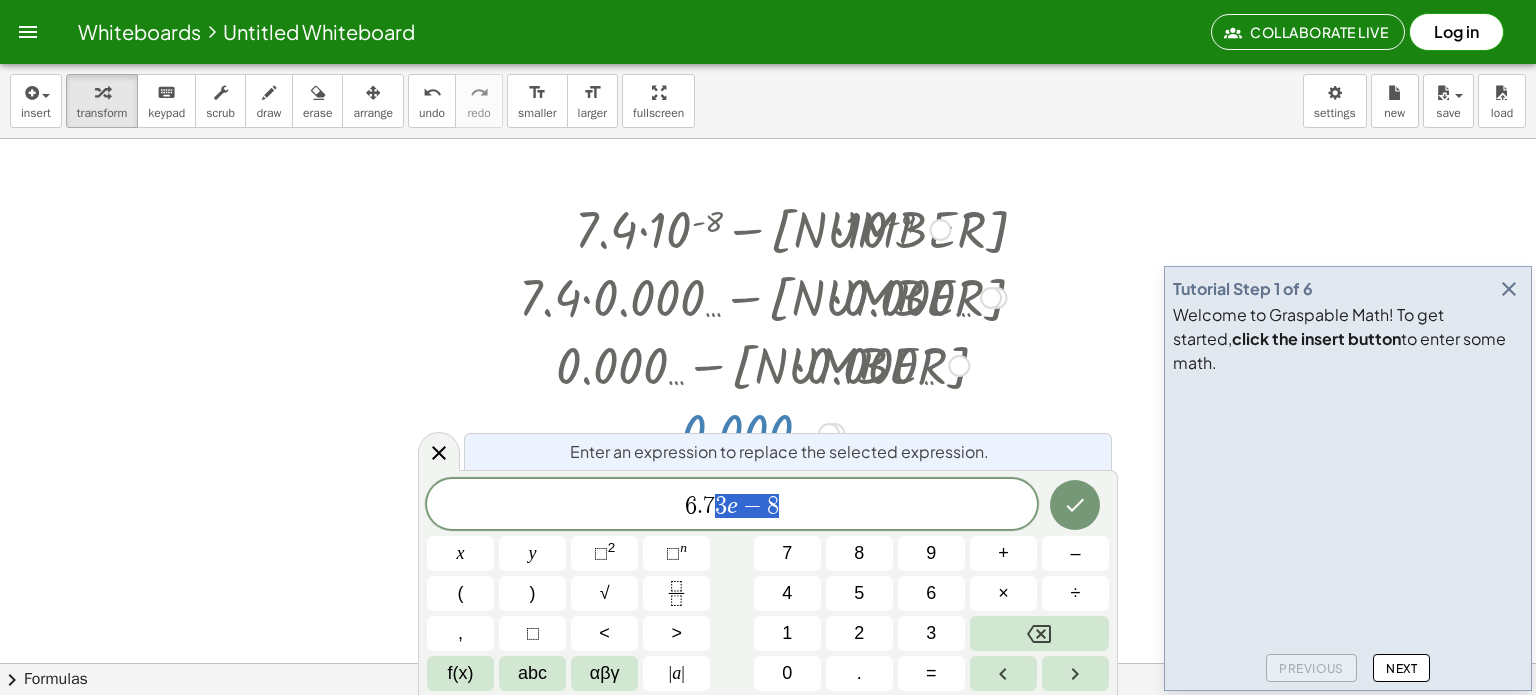 drag, startPoint x: 714, startPoint y: 503, endPoint x: 791, endPoint y: 504, distance: 77.00649 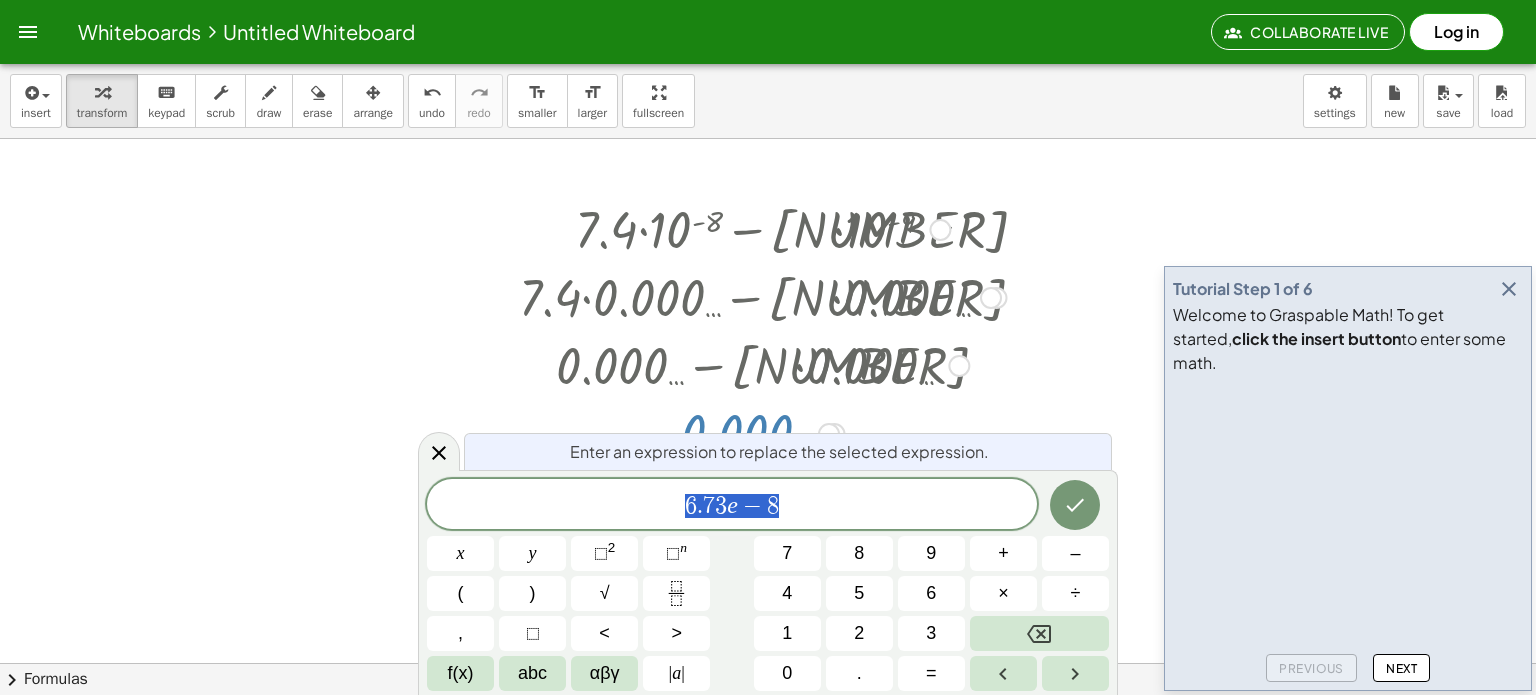 drag, startPoint x: 791, startPoint y: 505, endPoint x: 659, endPoint y: 514, distance: 132.30646 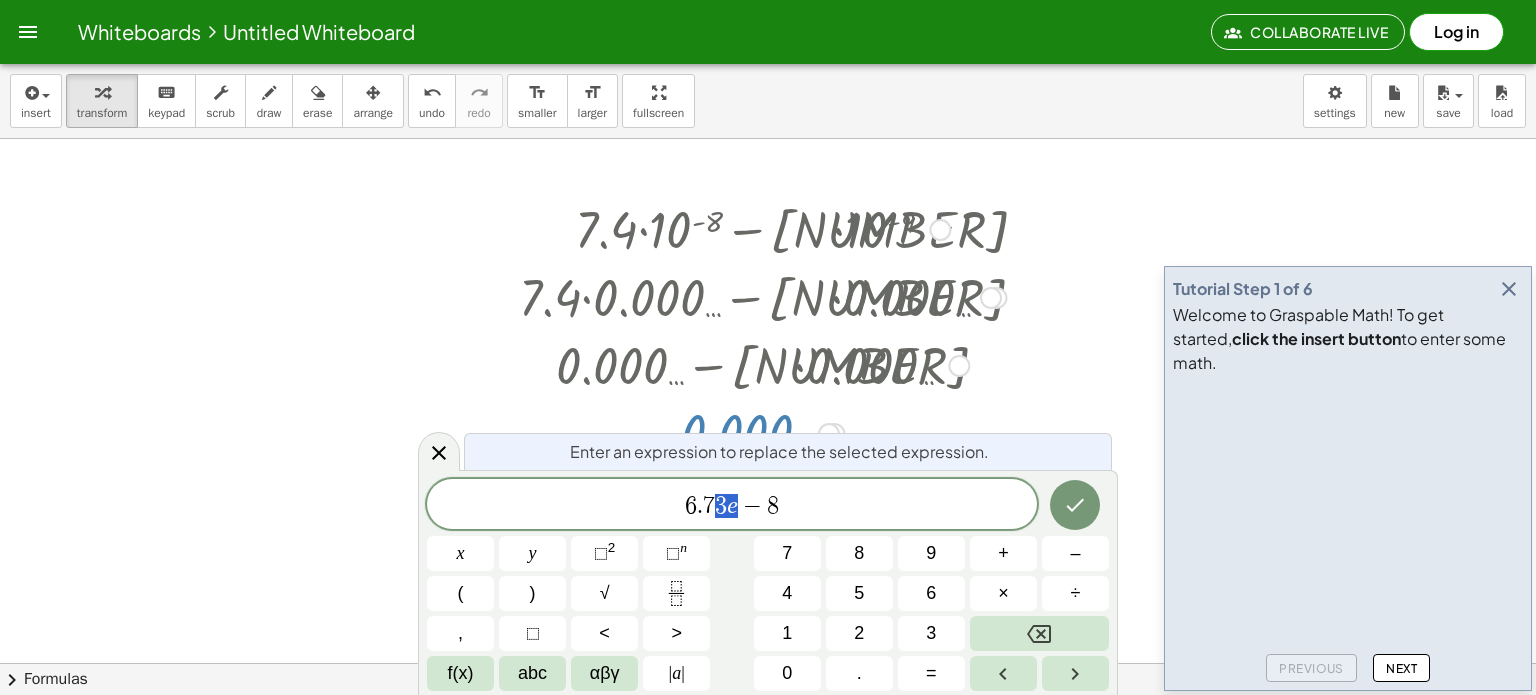 drag, startPoint x: 721, startPoint y: 508, endPoint x: 743, endPoint y: 508, distance: 22 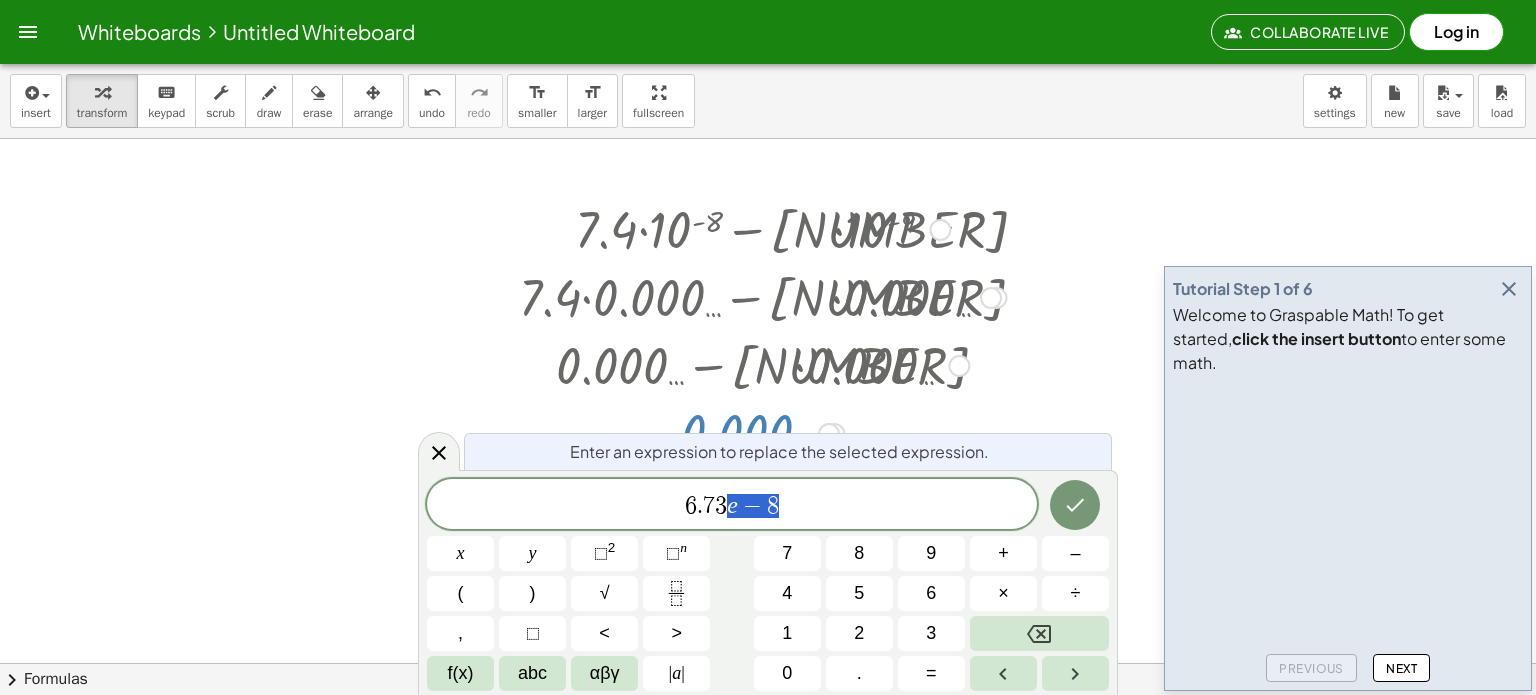drag, startPoint x: 727, startPoint y: 507, endPoint x: 797, endPoint y: 509, distance: 70.028564 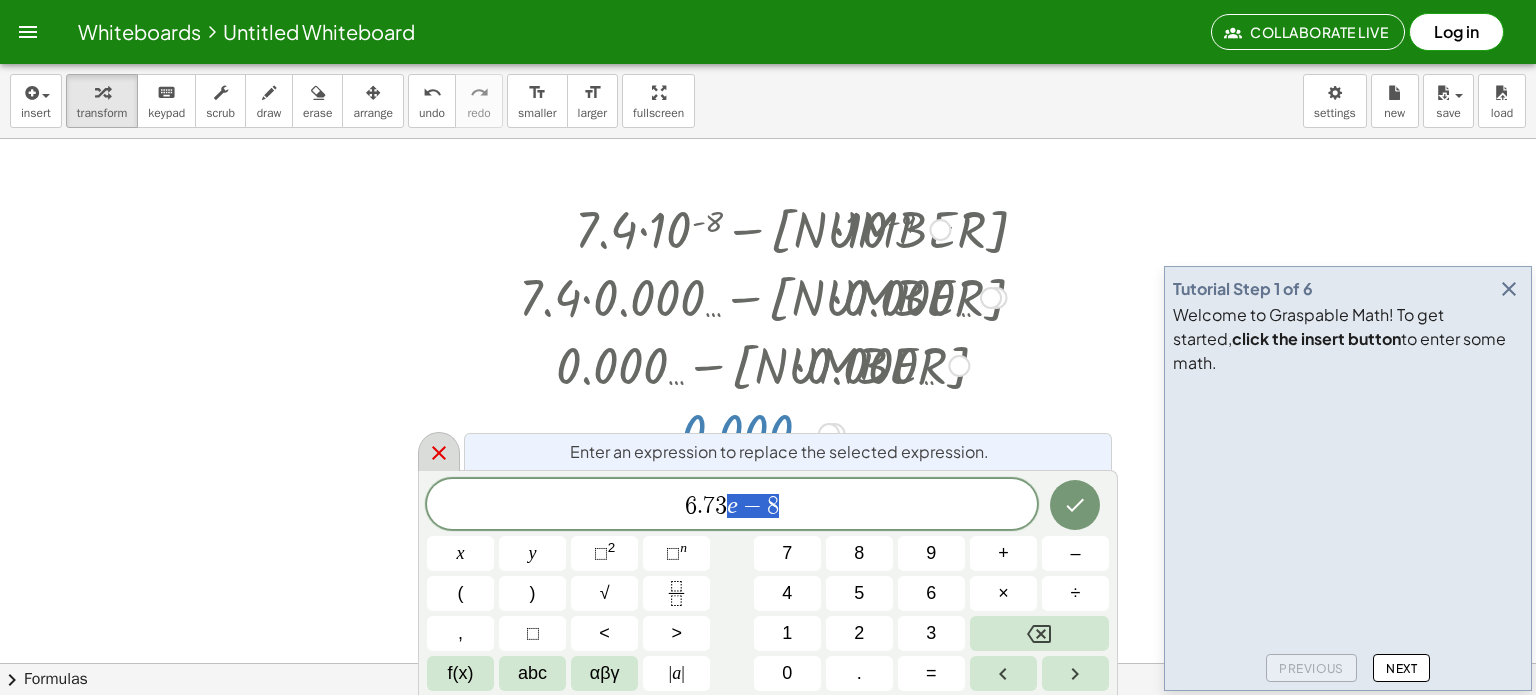 click 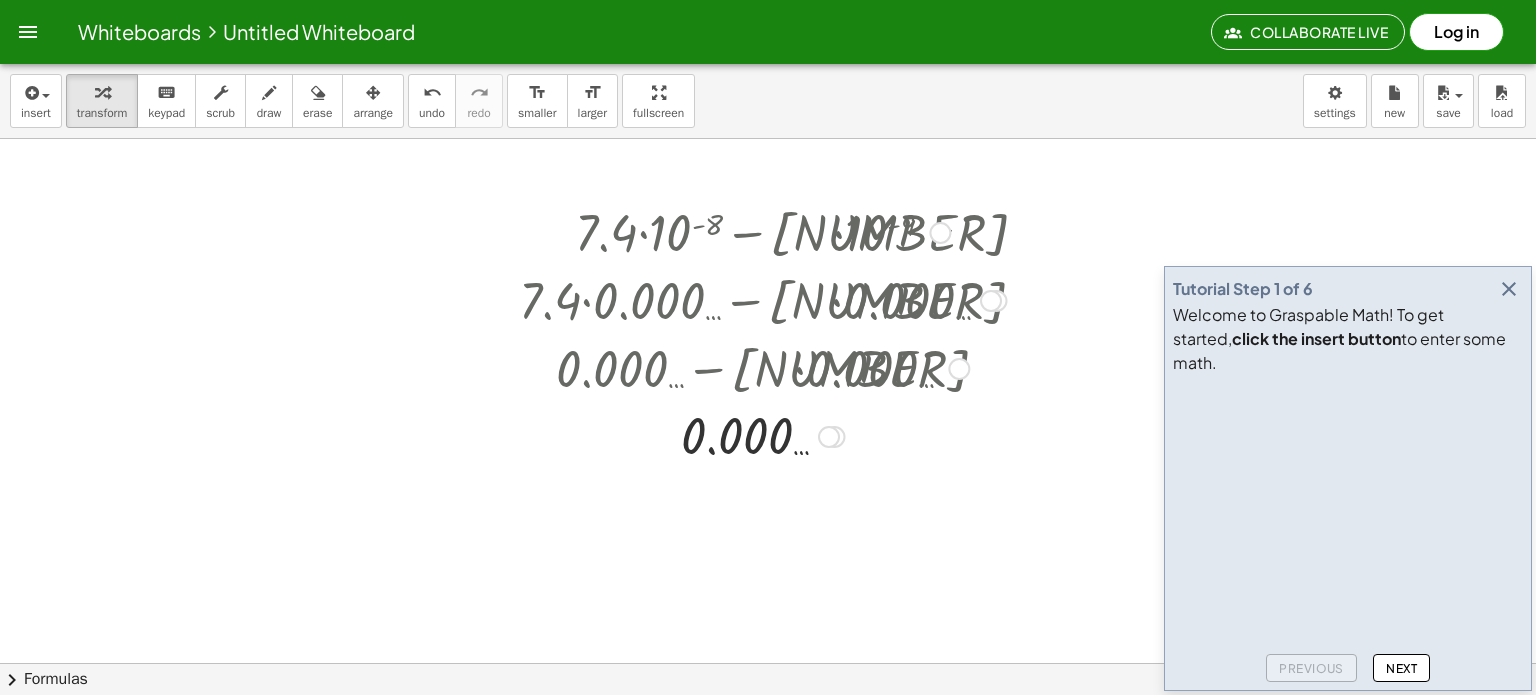 scroll, scrollTop: 2431, scrollLeft: 0, axis: vertical 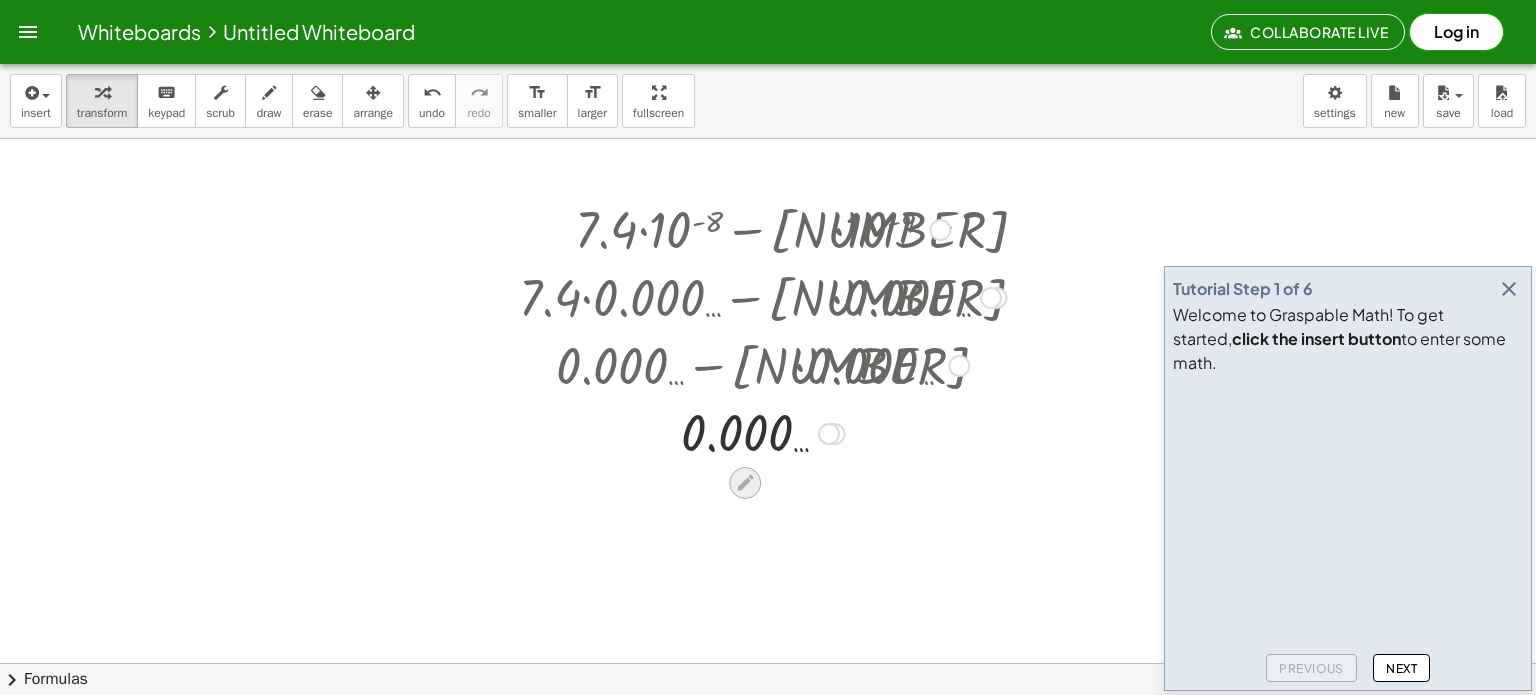 click 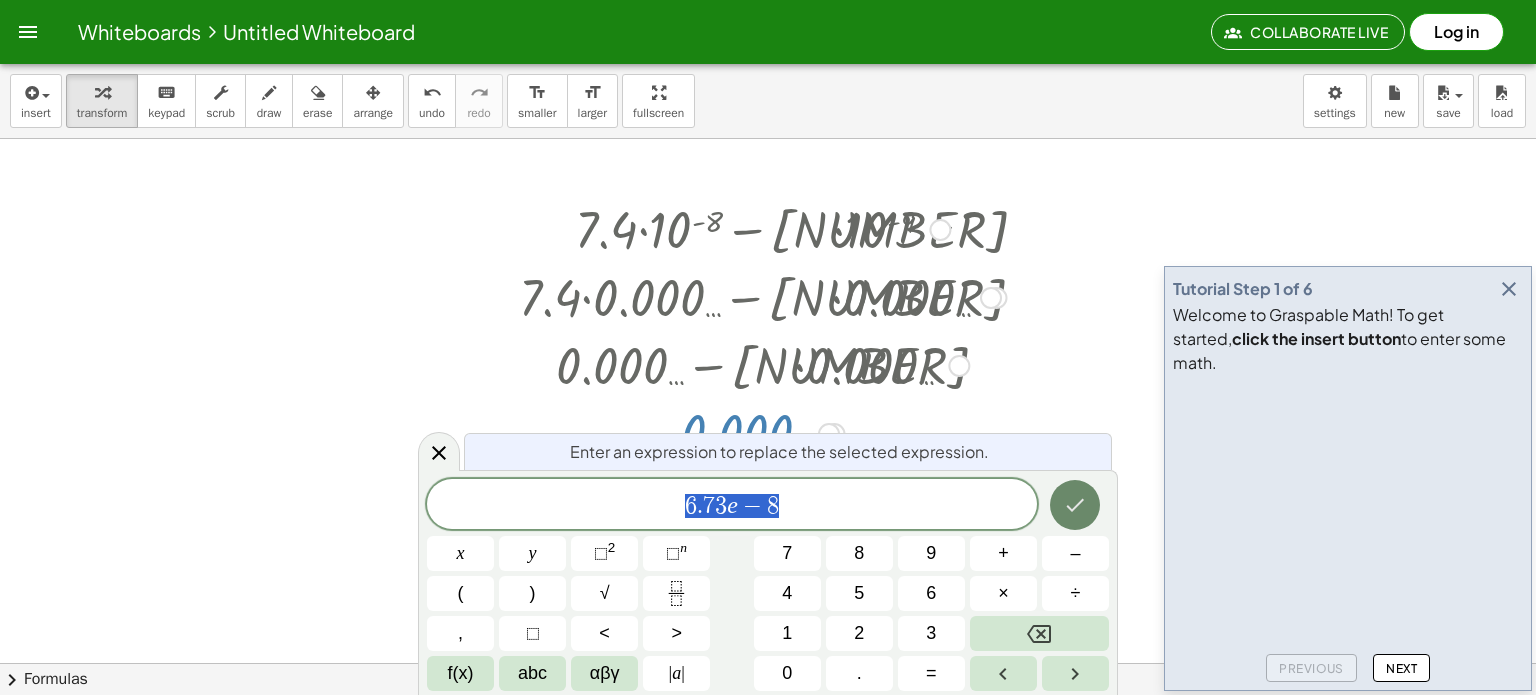 click at bounding box center [1075, 505] 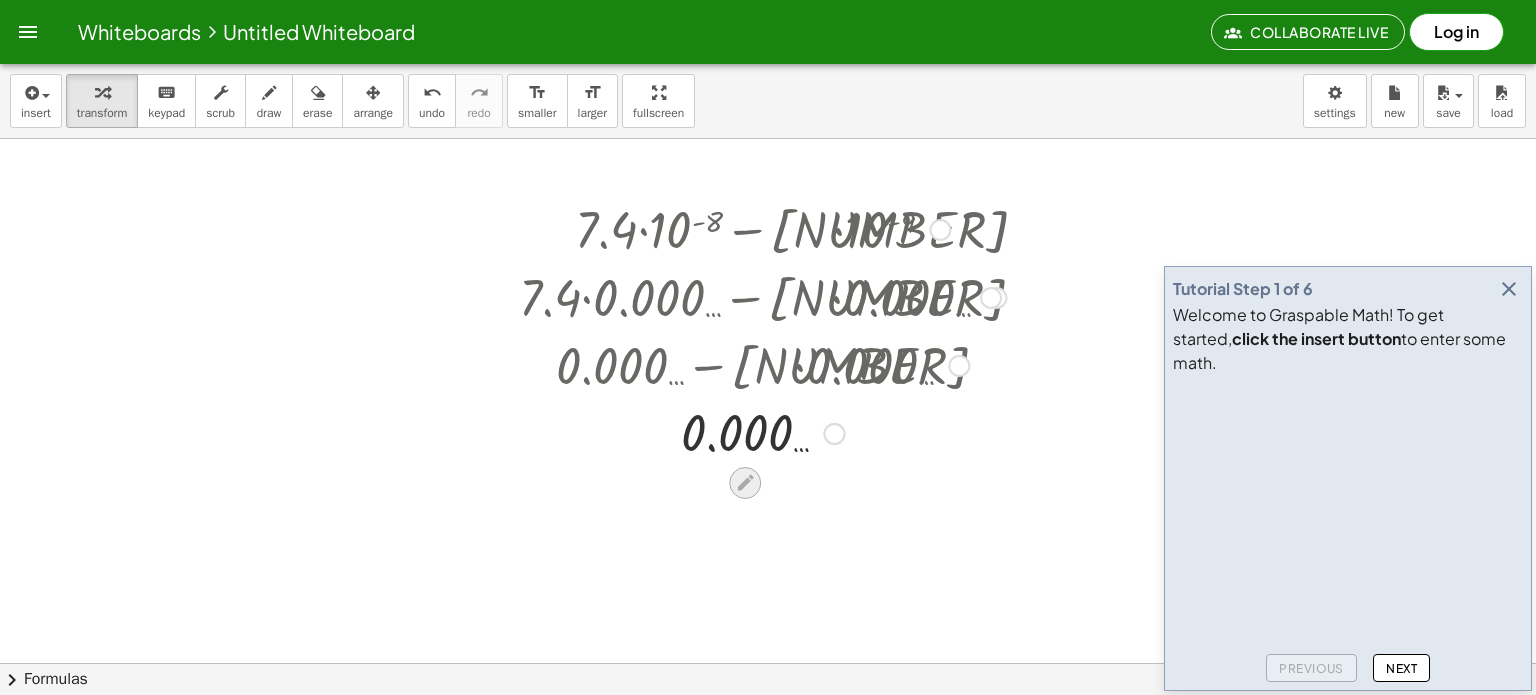 click 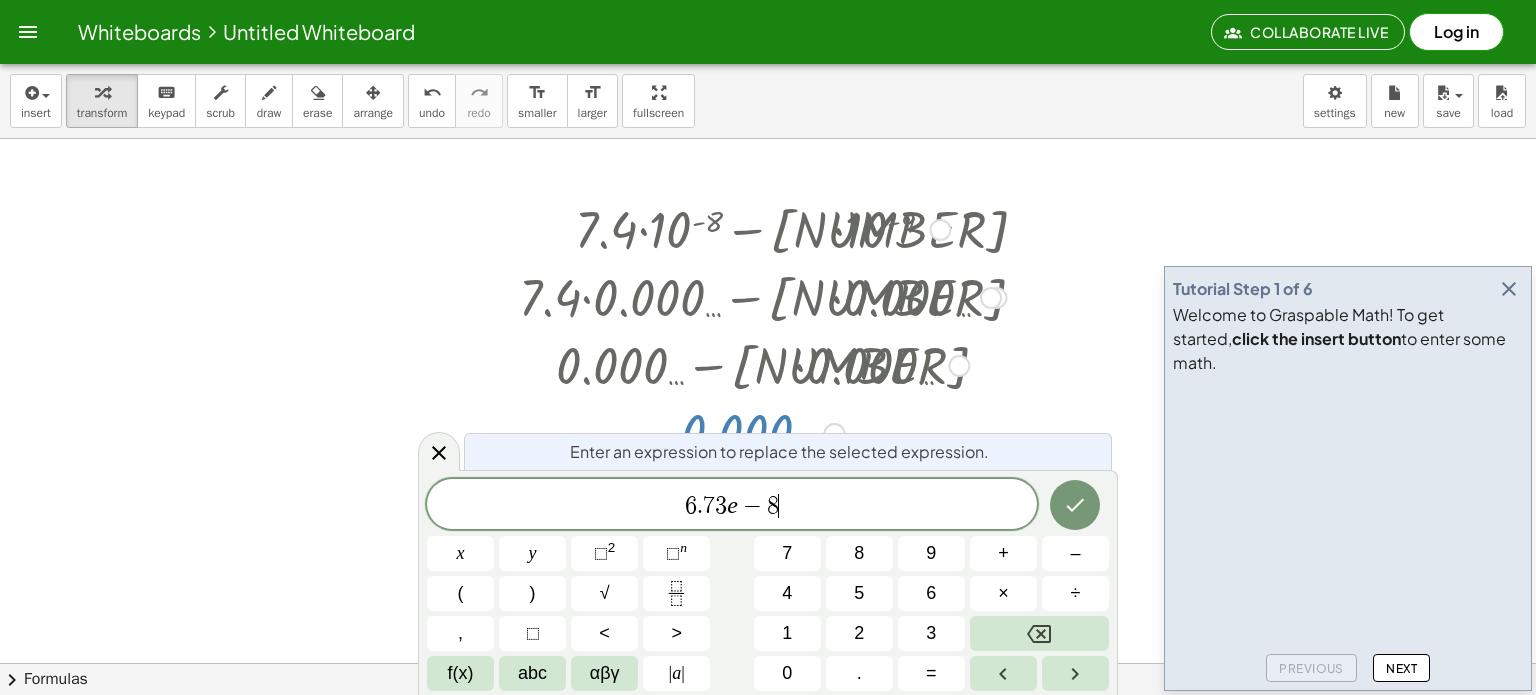 click on "[NUMBER] ​" 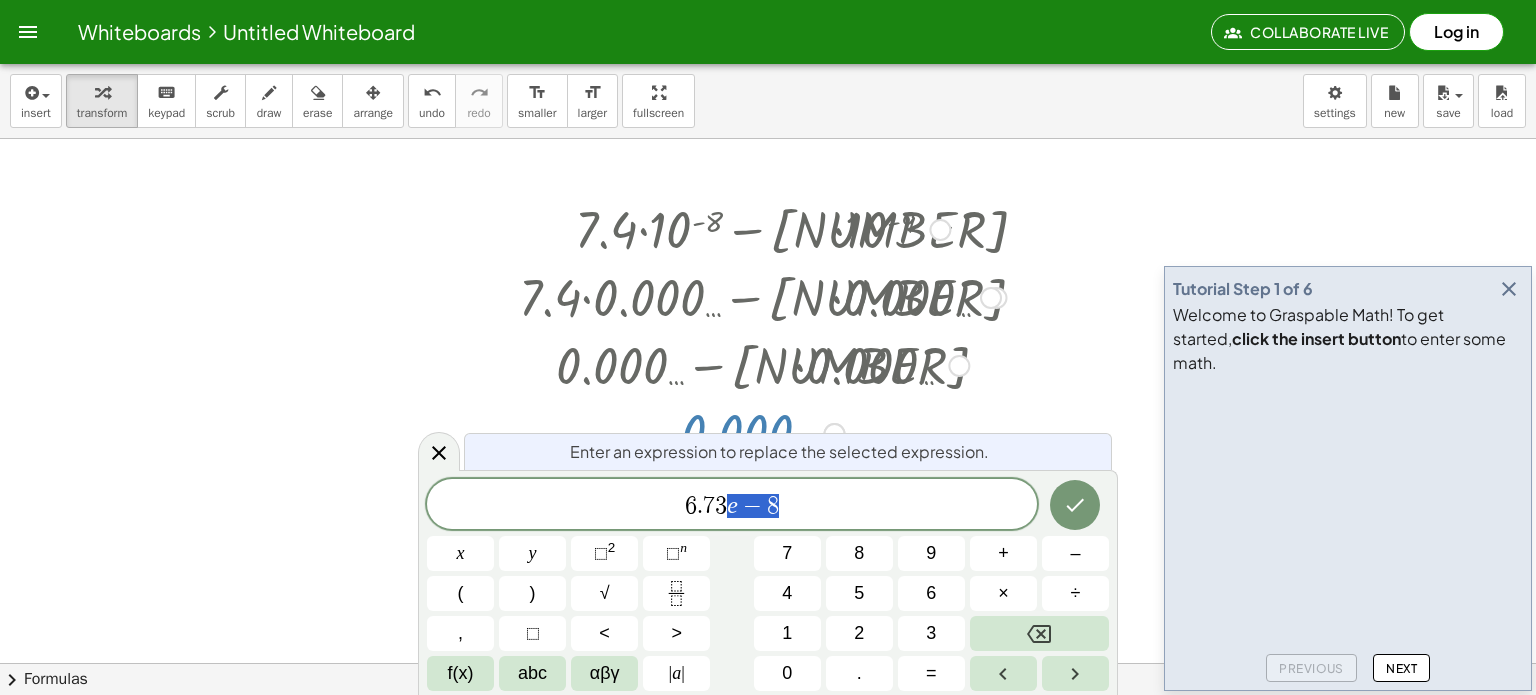drag, startPoint x: 780, startPoint y: 488, endPoint x: 729, endPoint y: 511, distance: 55.946404 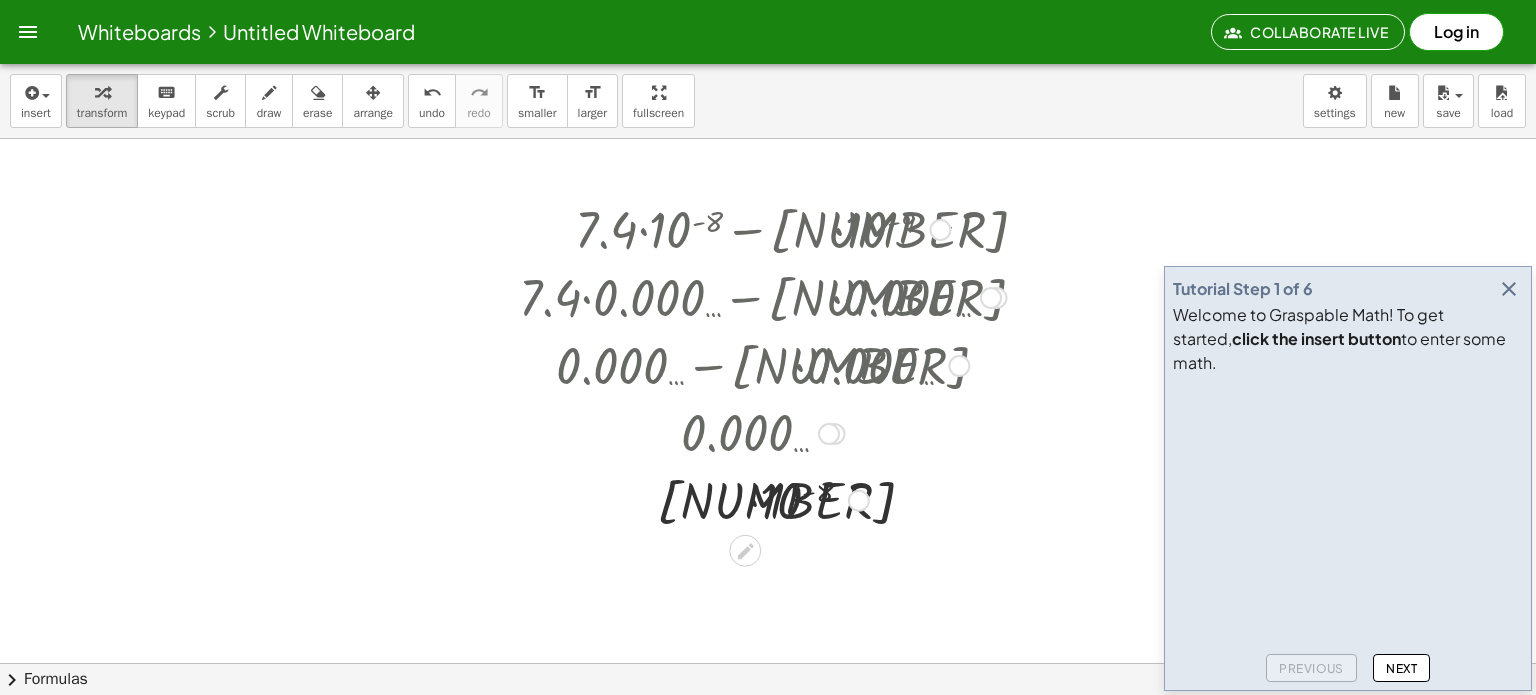 click at bounding box center (763, 499) 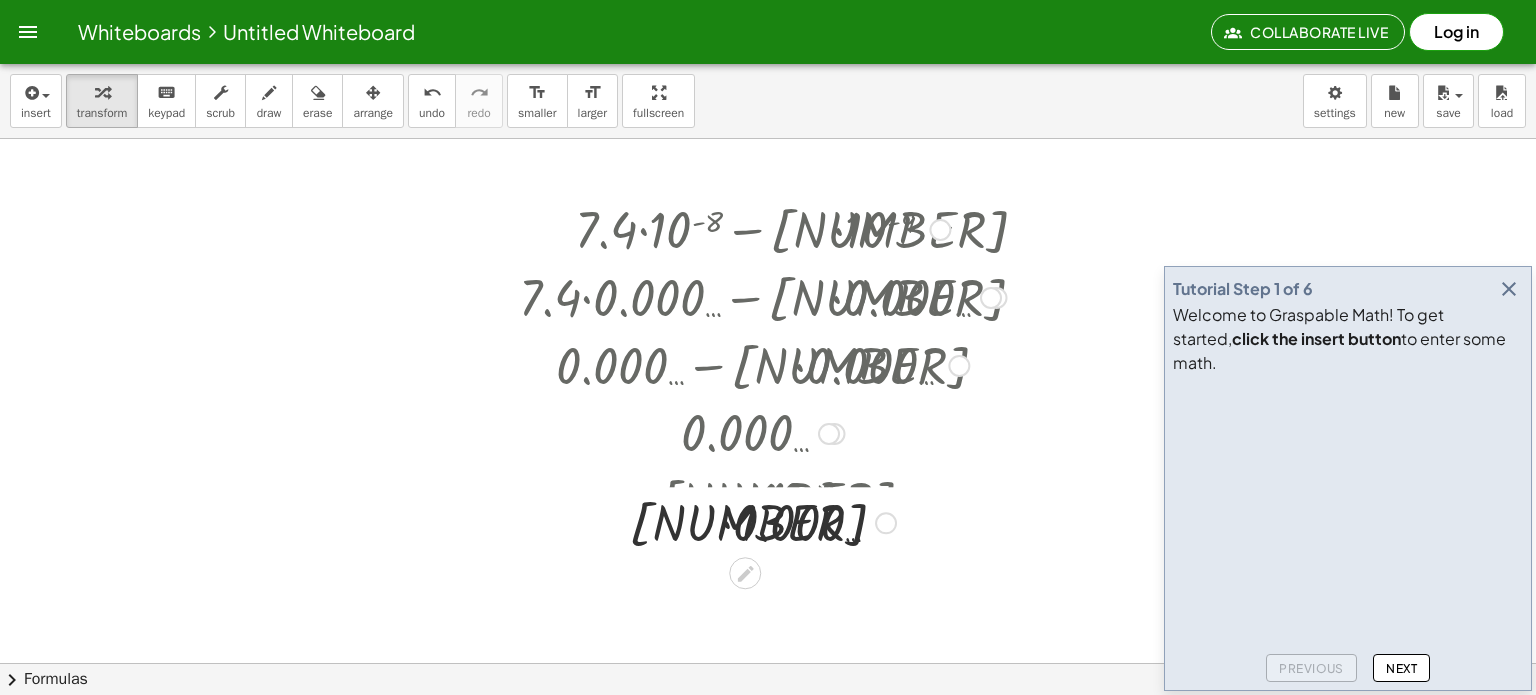 click at bounding box center (762, 499) 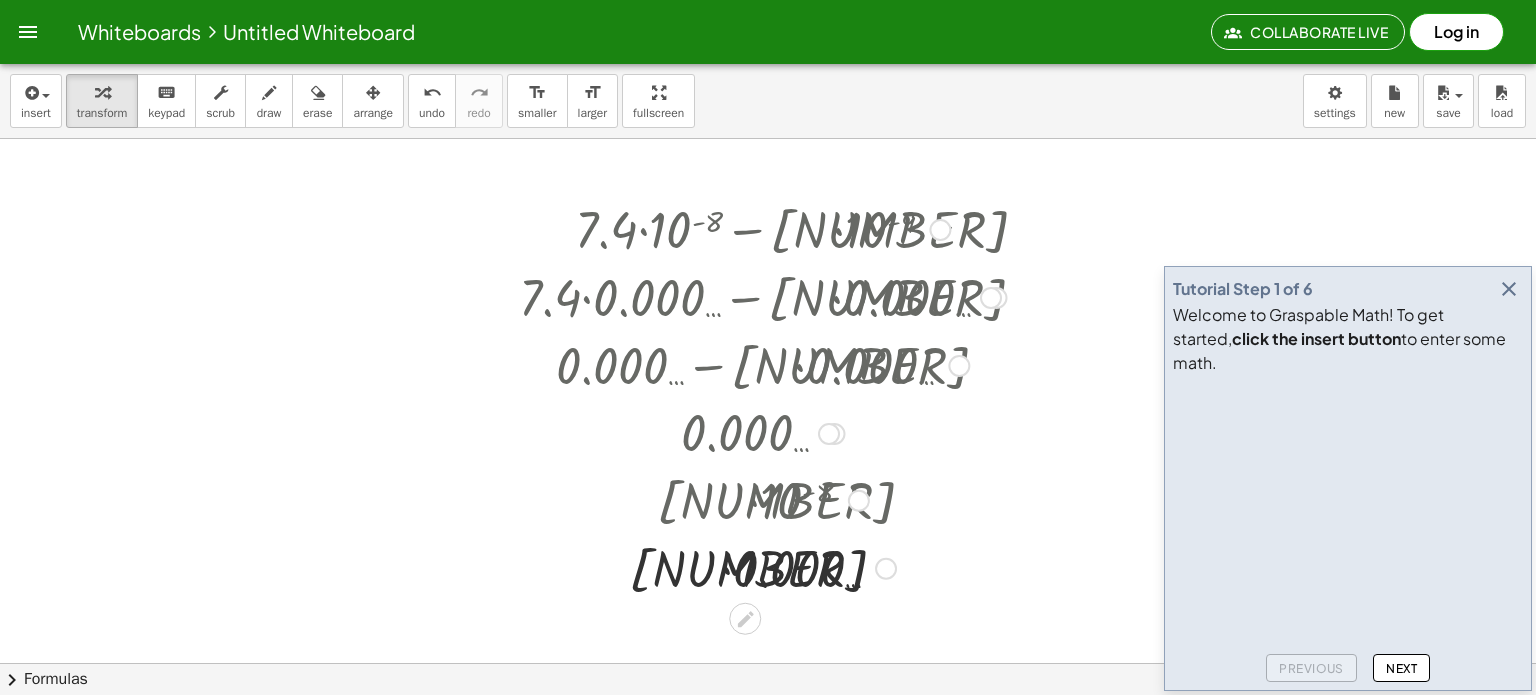 click at bounding box center [763, 567] 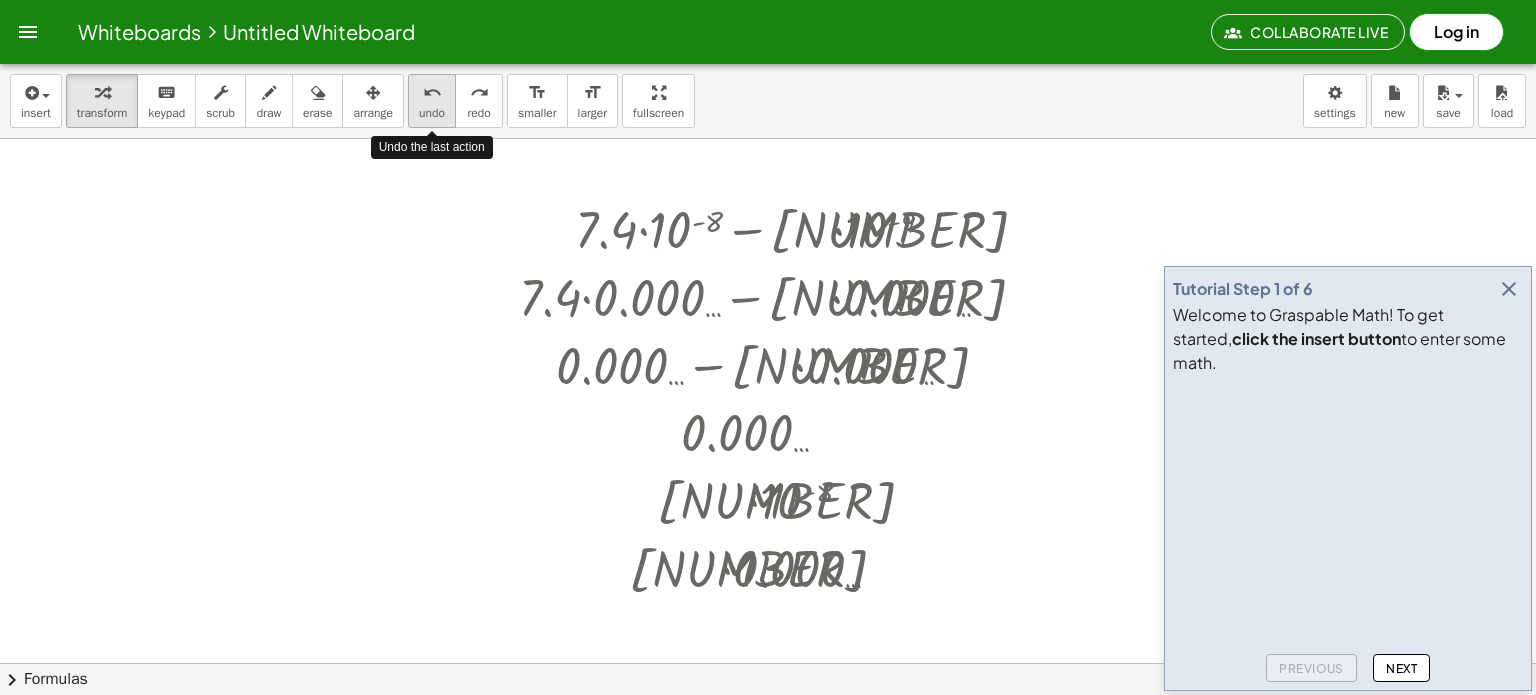 click on "undo undo" at bounding box center [432, 101] 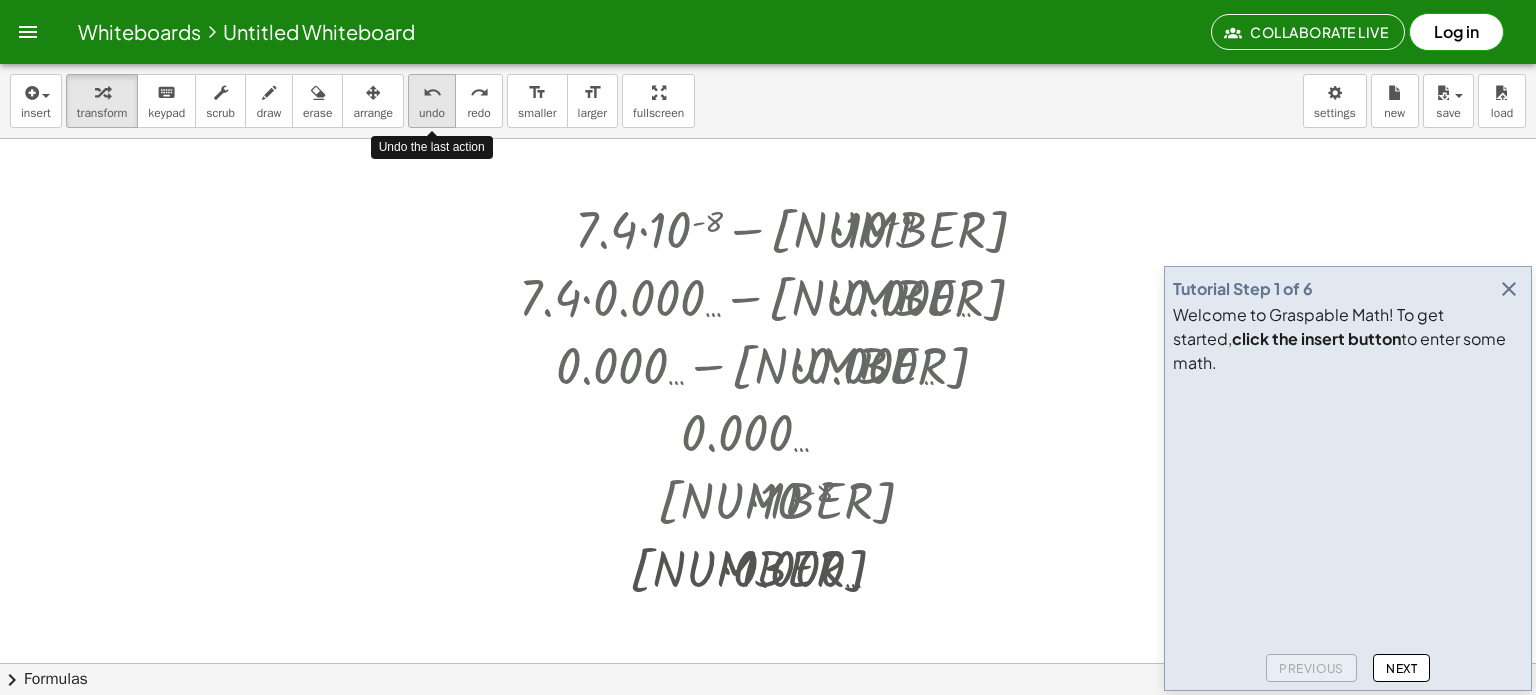 click on "undo undo" at bounding box center (432, 101) 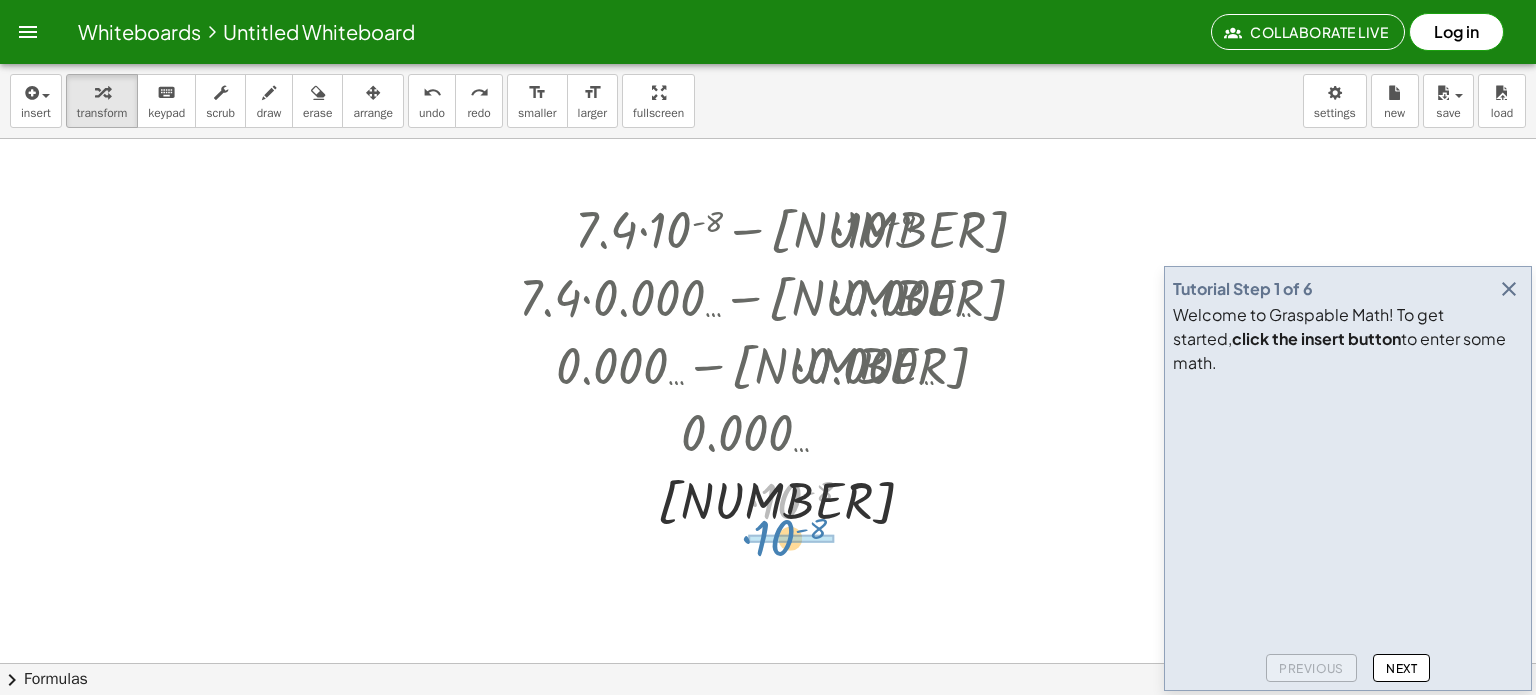 drag, startPoint x: 780, startPoint y: 496, endPoint x: 775, endPoint y: 532, distance: 36.345562 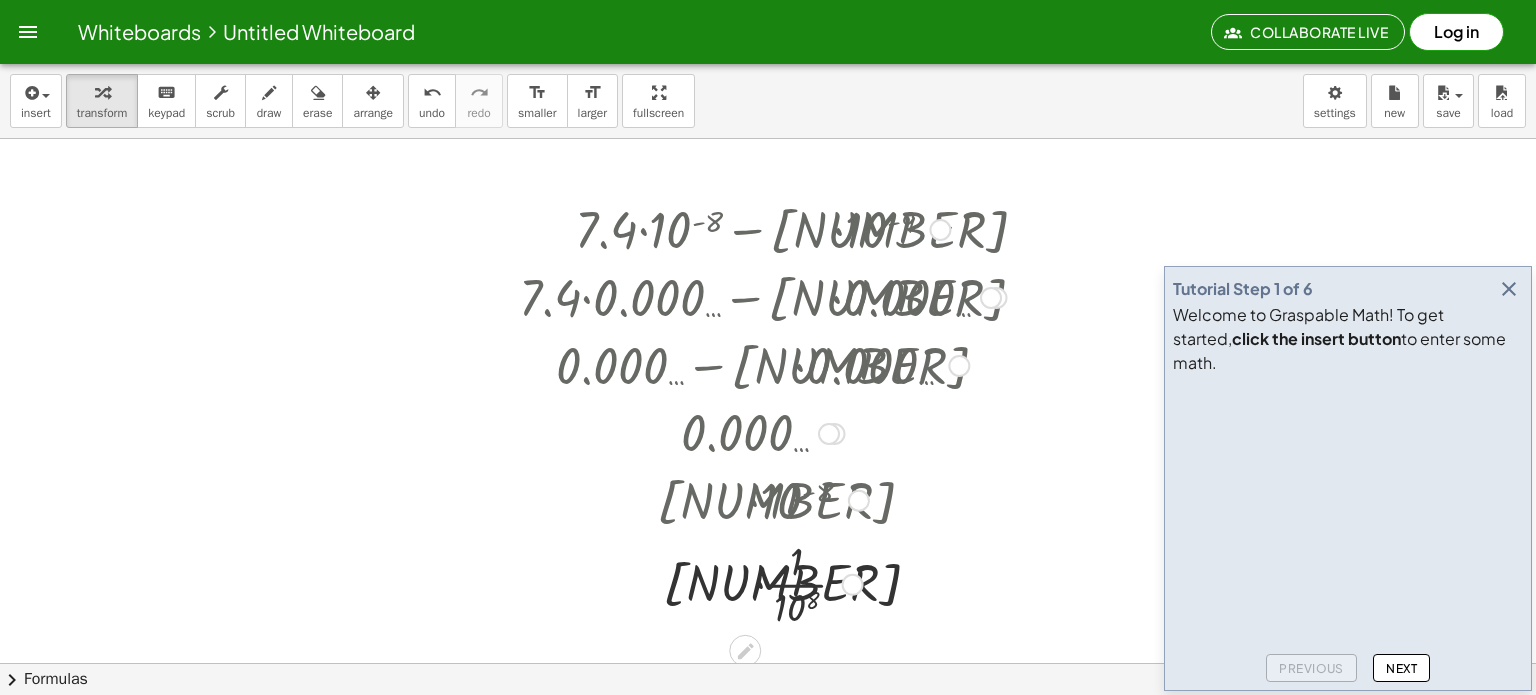 click at bounding box center (763, 583) 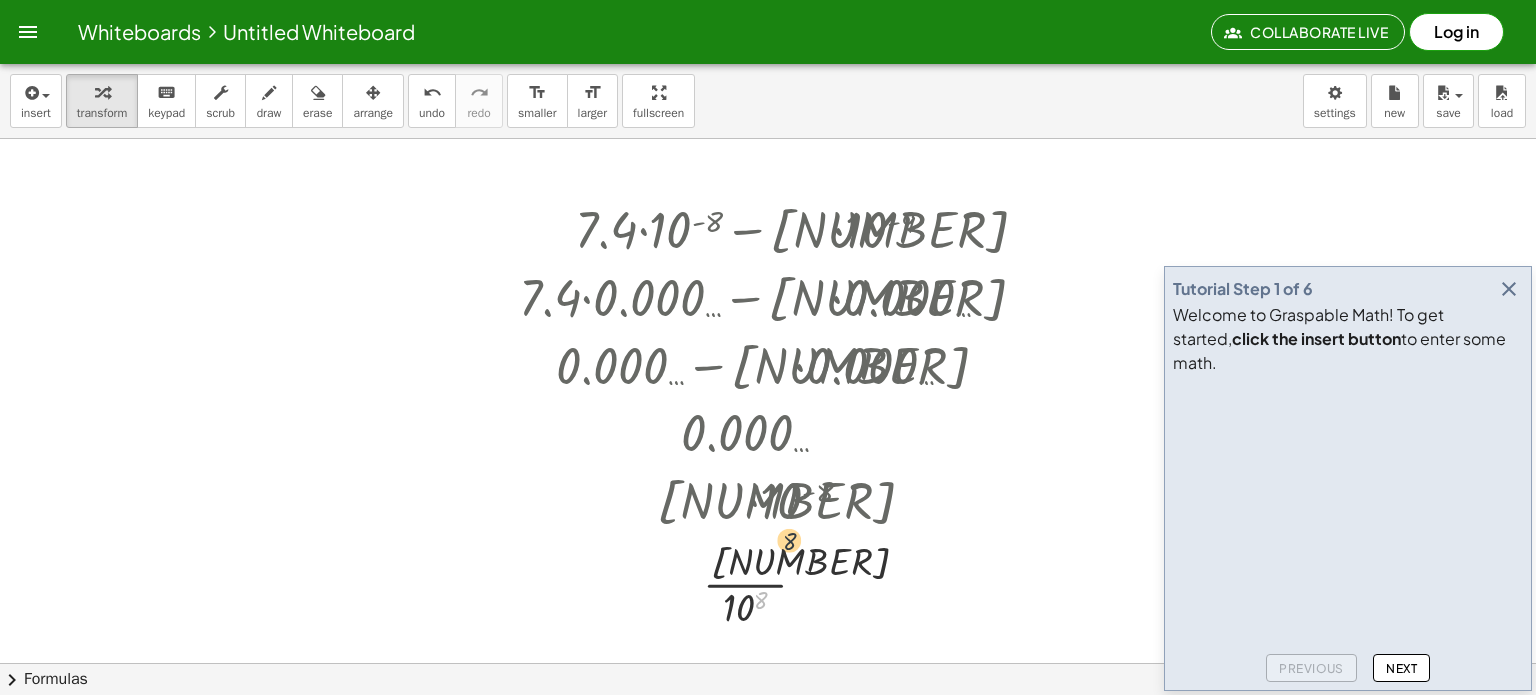 drag, startPoint x: 757, startPoint y: 598, endPoint x: 784, endPoint y: 535, distance: 68.54196 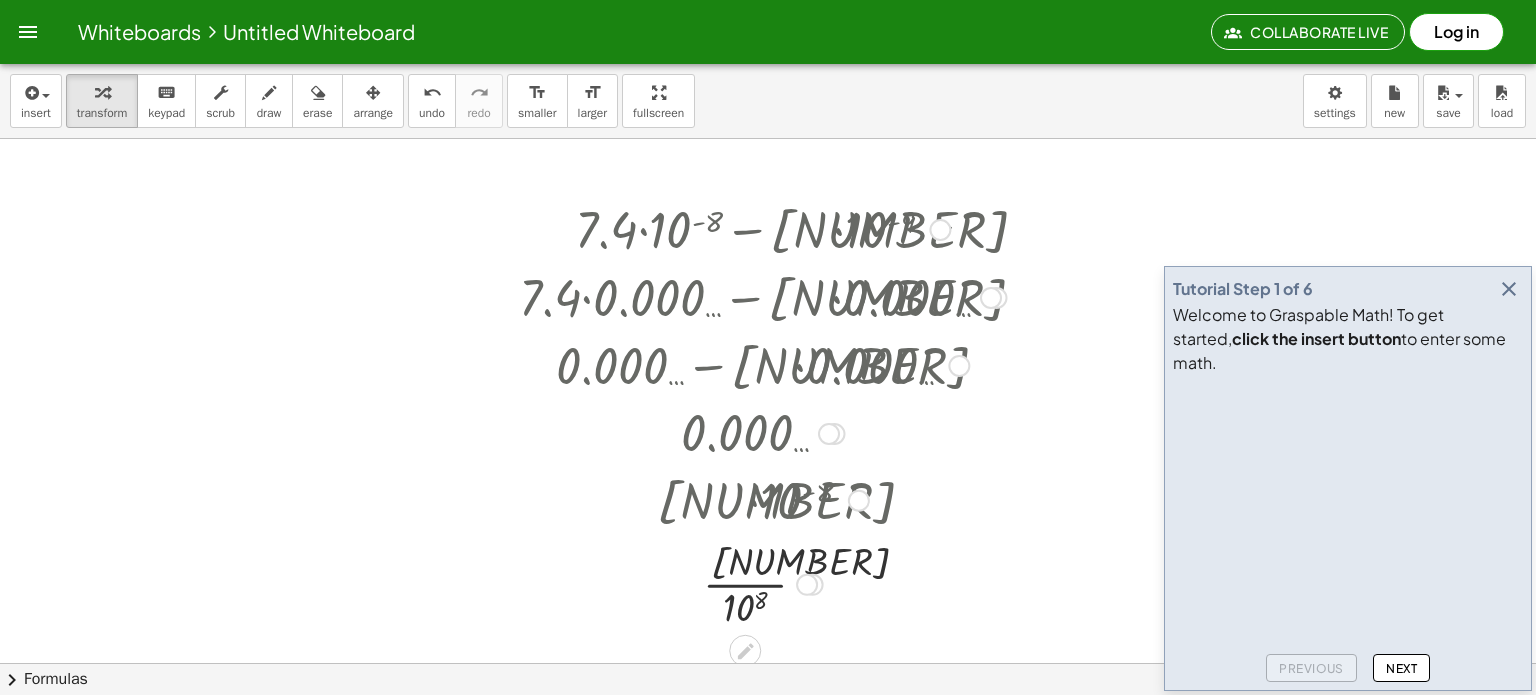 click at bounding box center (763, 583) 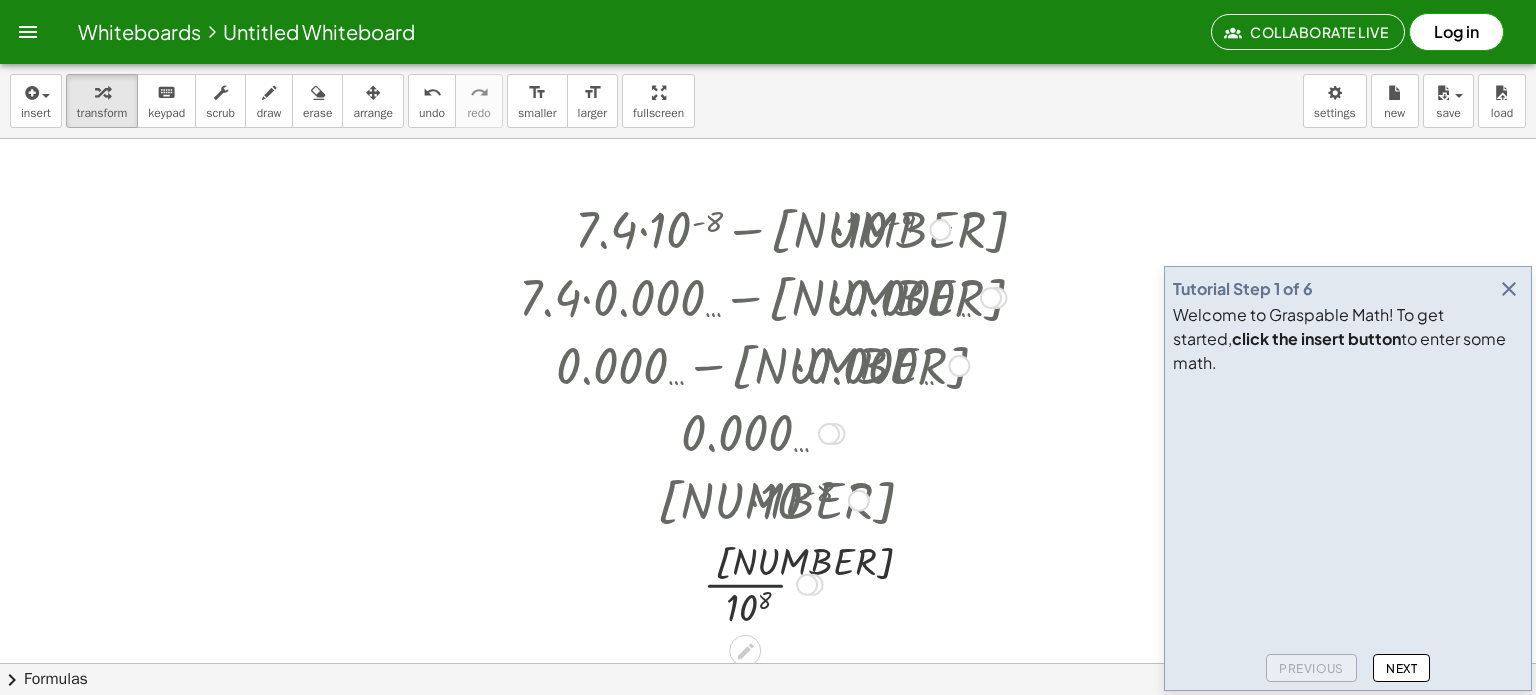 click at bounding box center [763, 583] 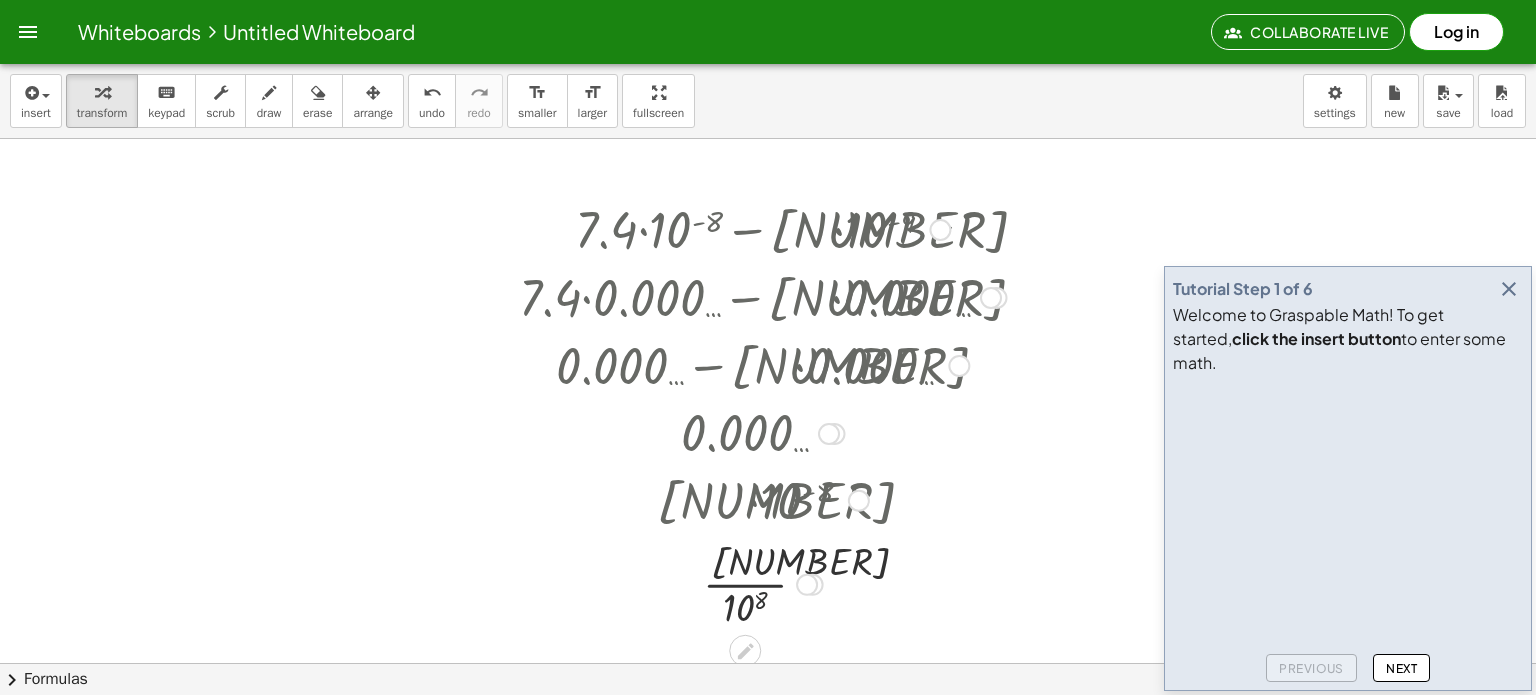 click at bounding box center (763, 583) 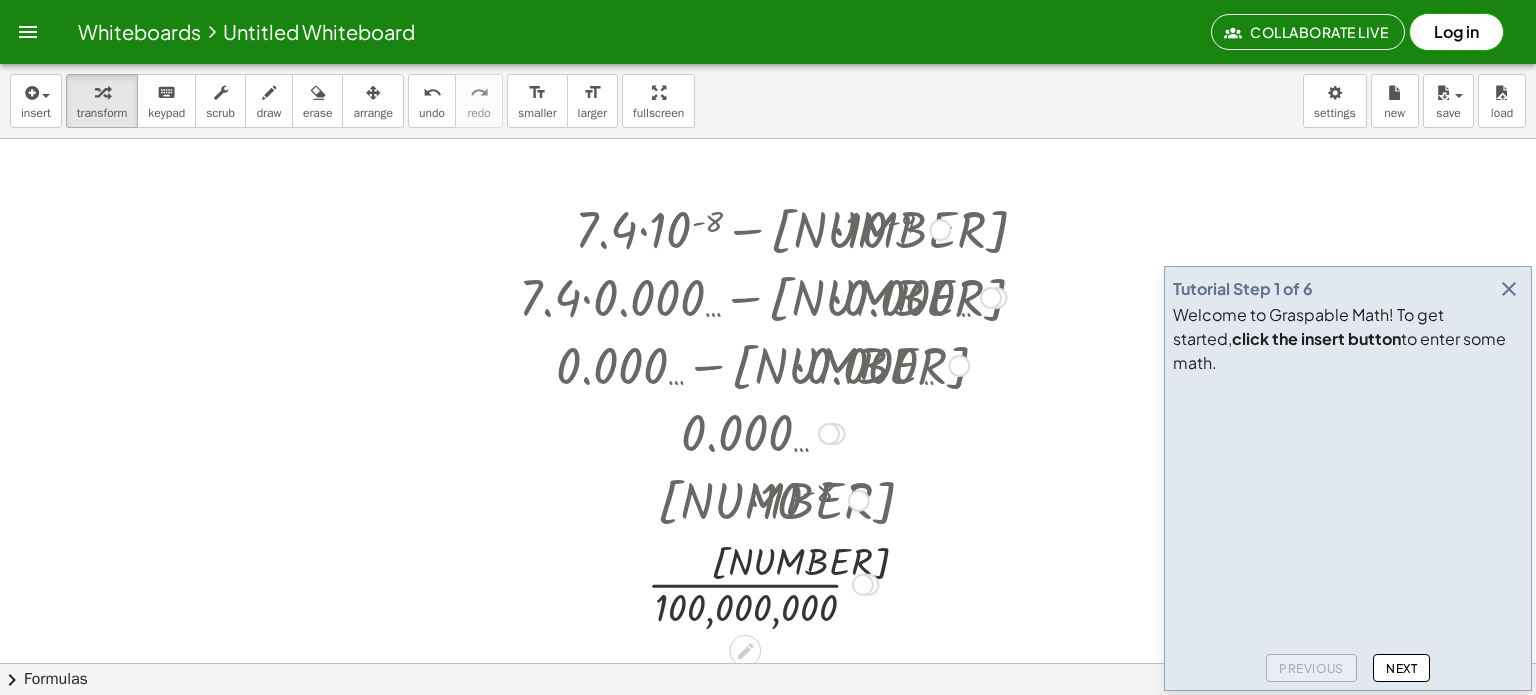 click at bounding box center (763, 583) 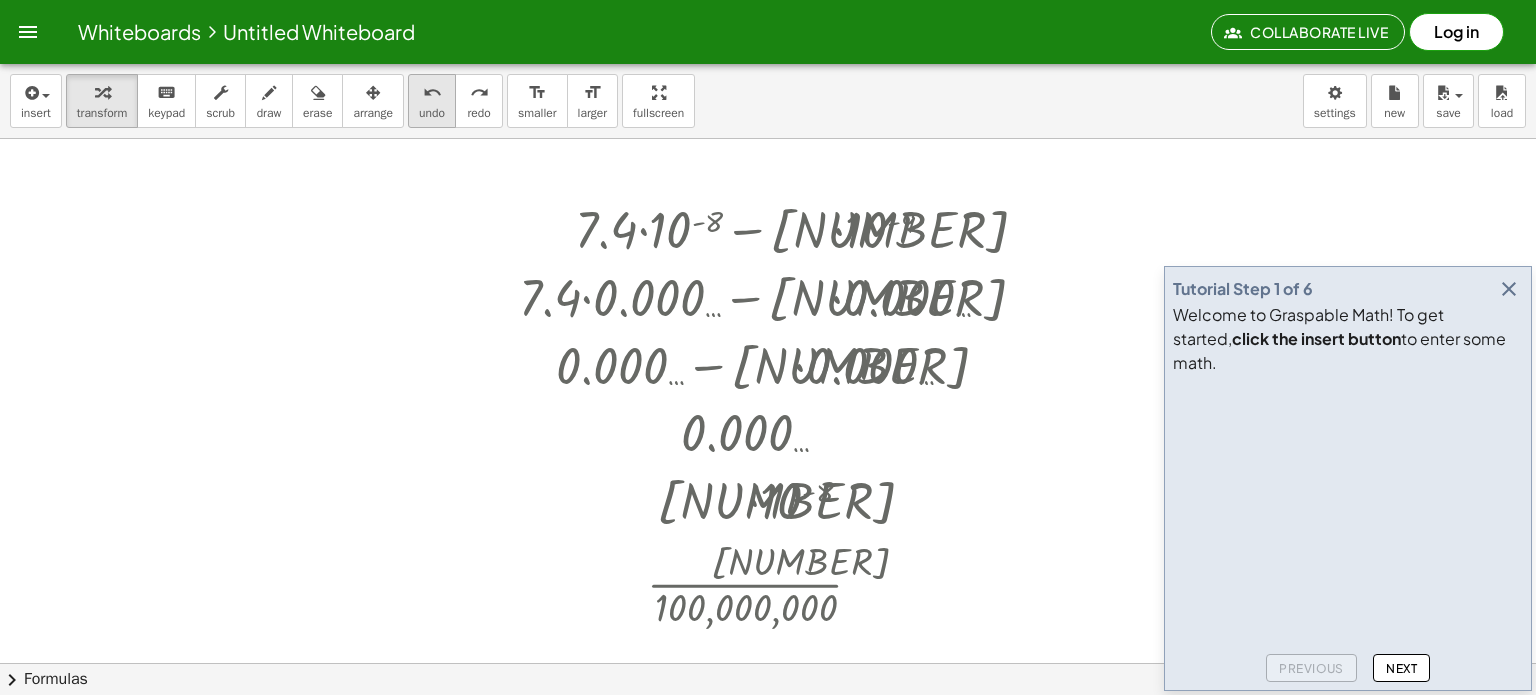 click on "undo undo" at bounding box center (432, 101) 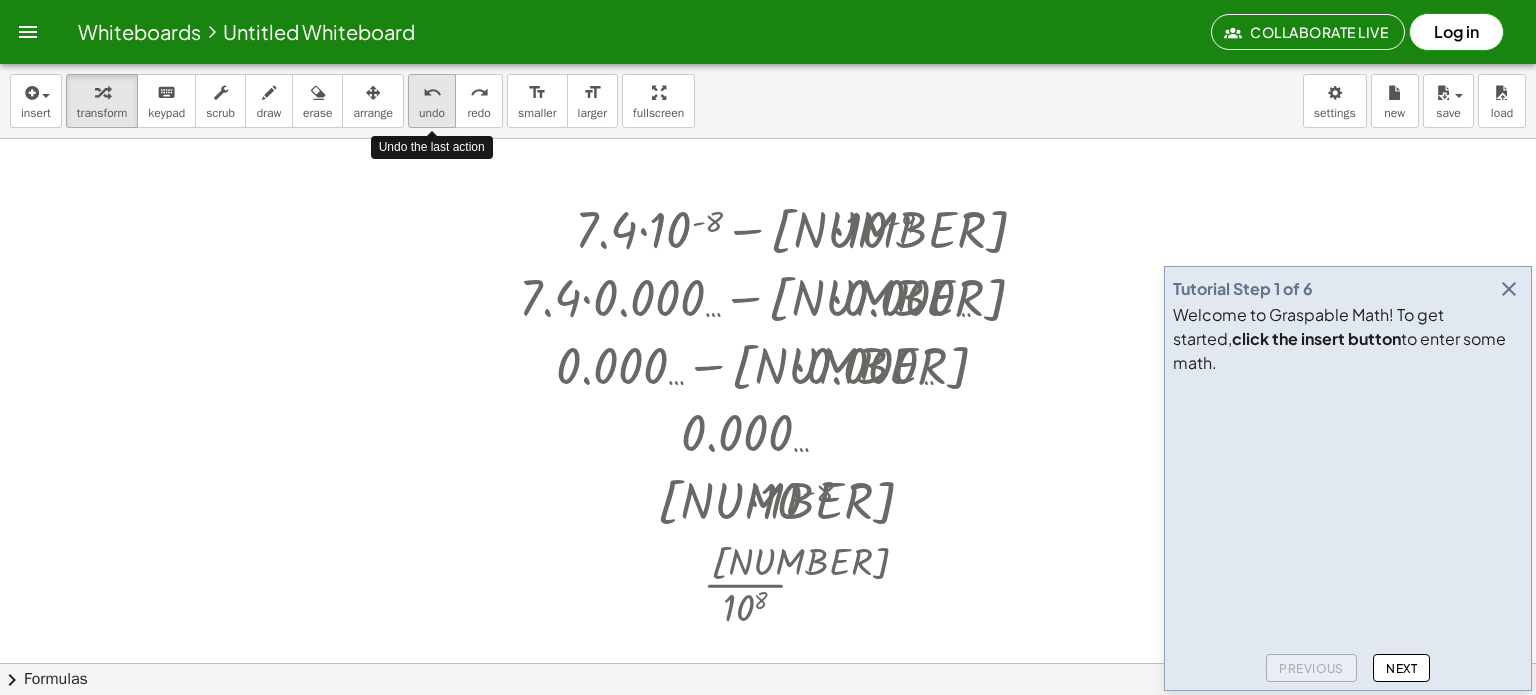 click on "undo" at bounding box center (432, 93) 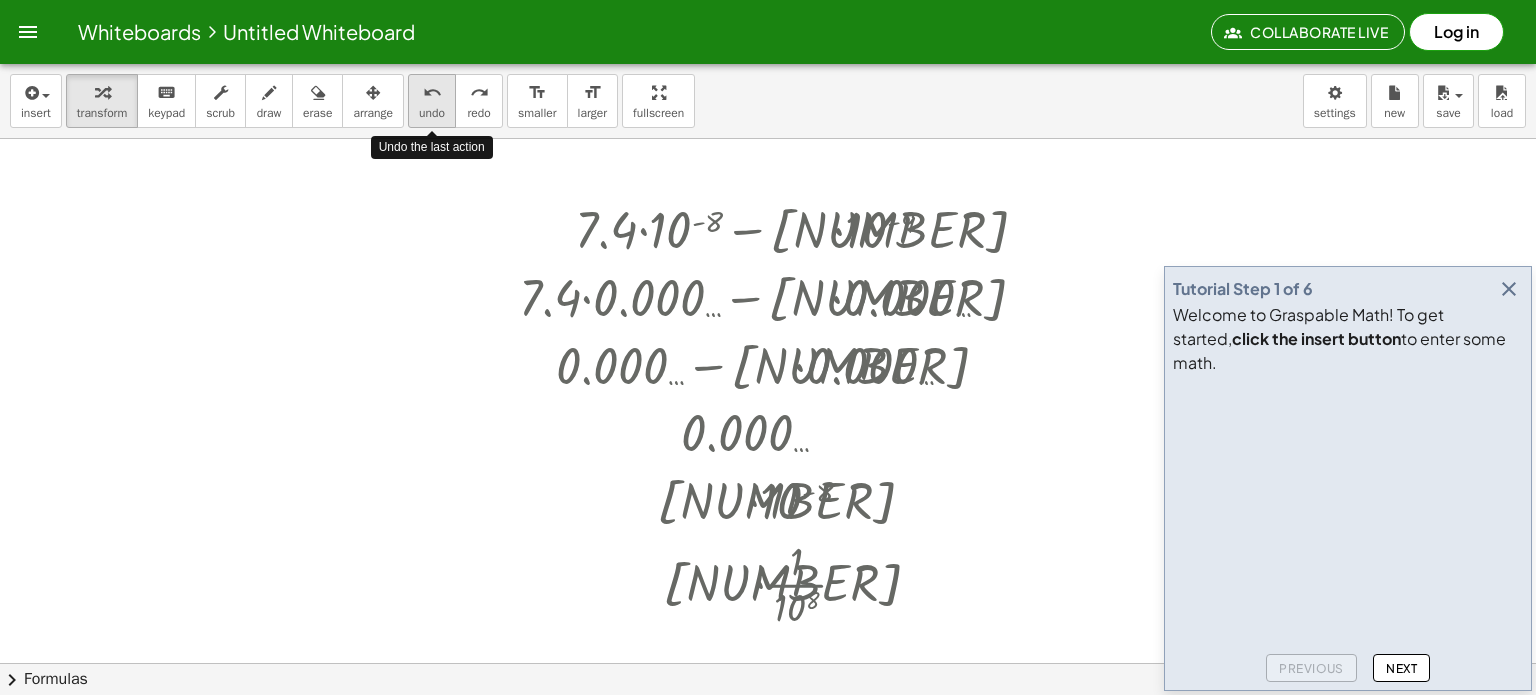 click on "undo" at bounding box center (432, 93) 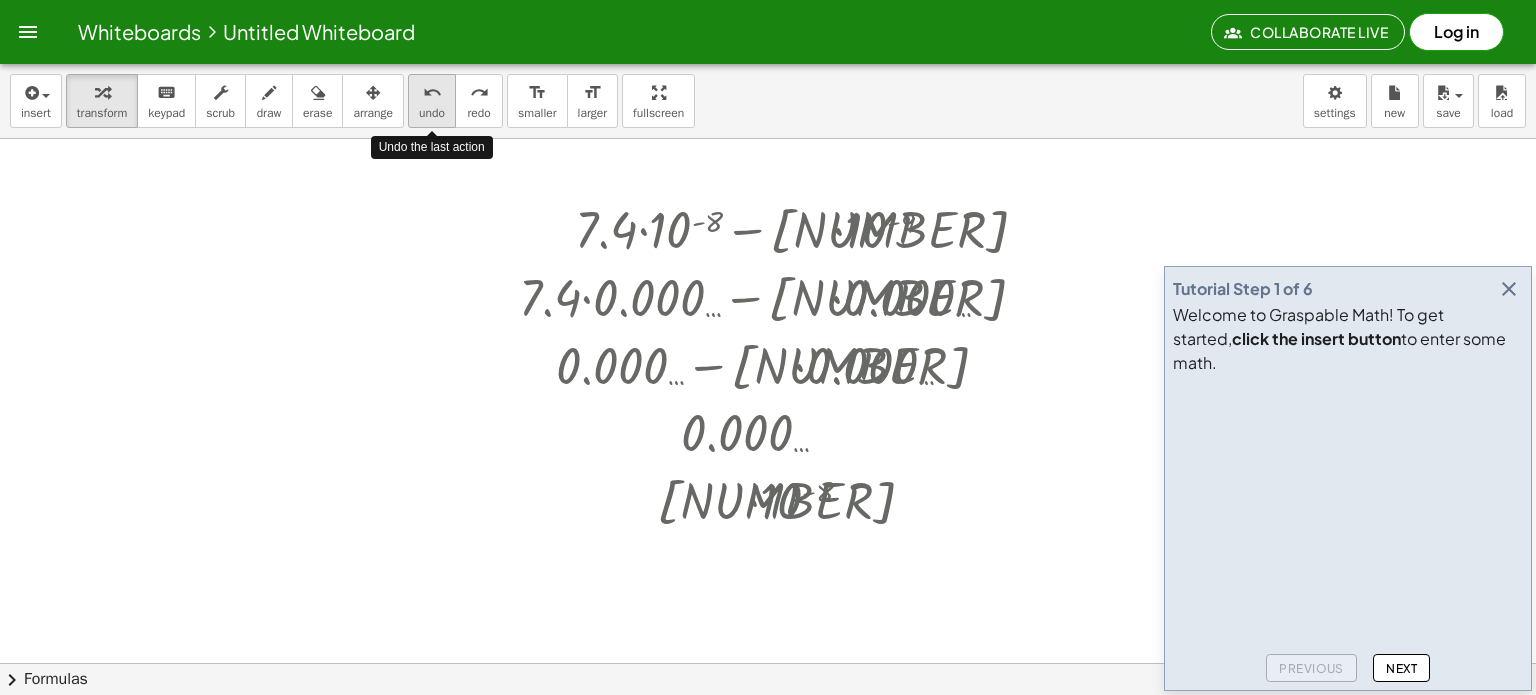 click on "undo" at bounding box center [432, 93] 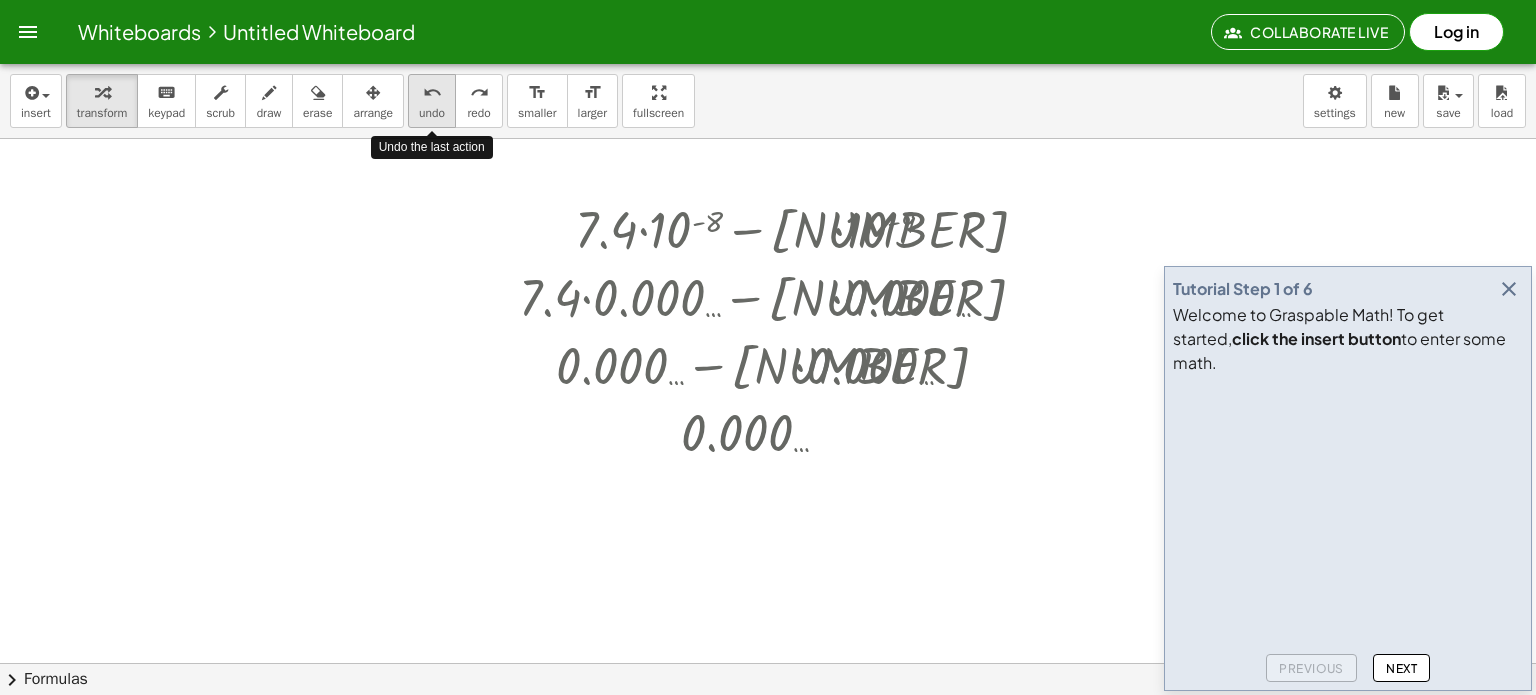 click on "undo" at bounding box center [432, 93] 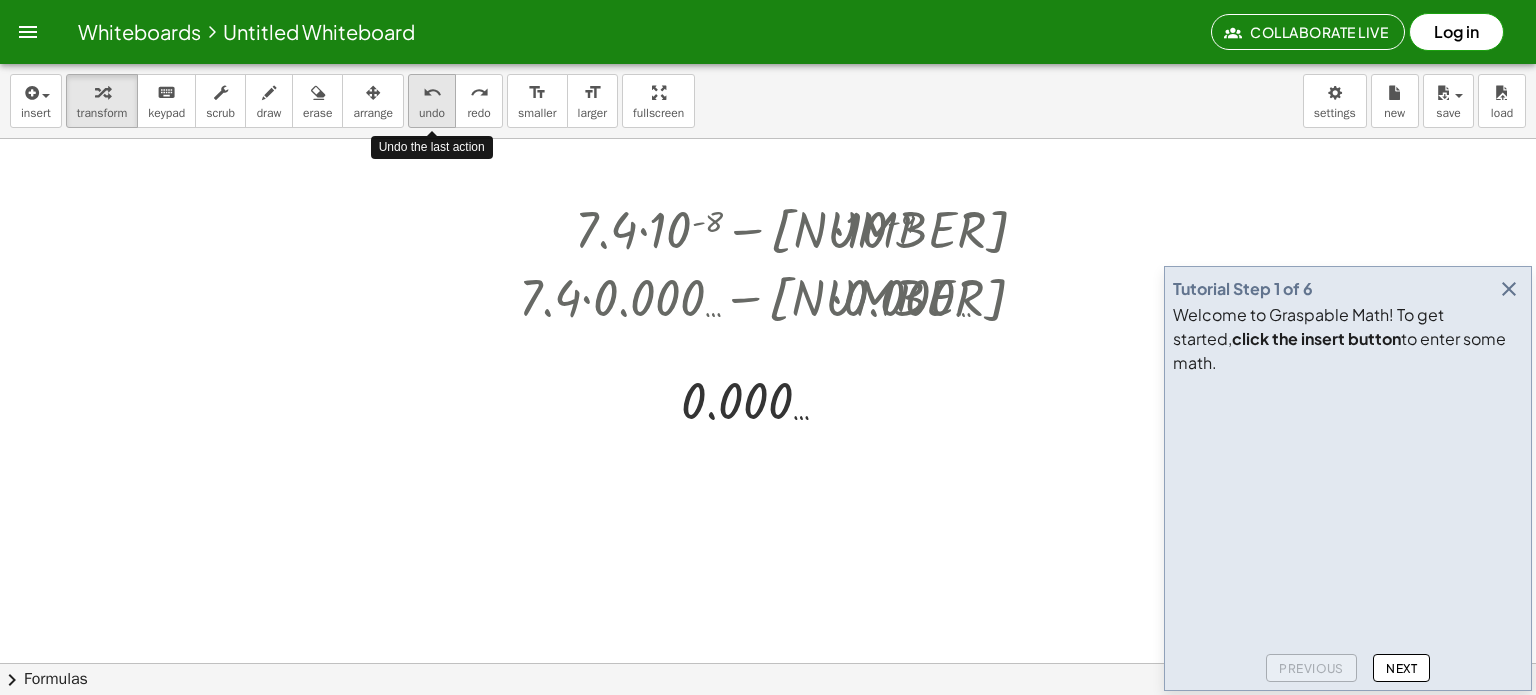 click on "undo" at bounding box center [432, 93] 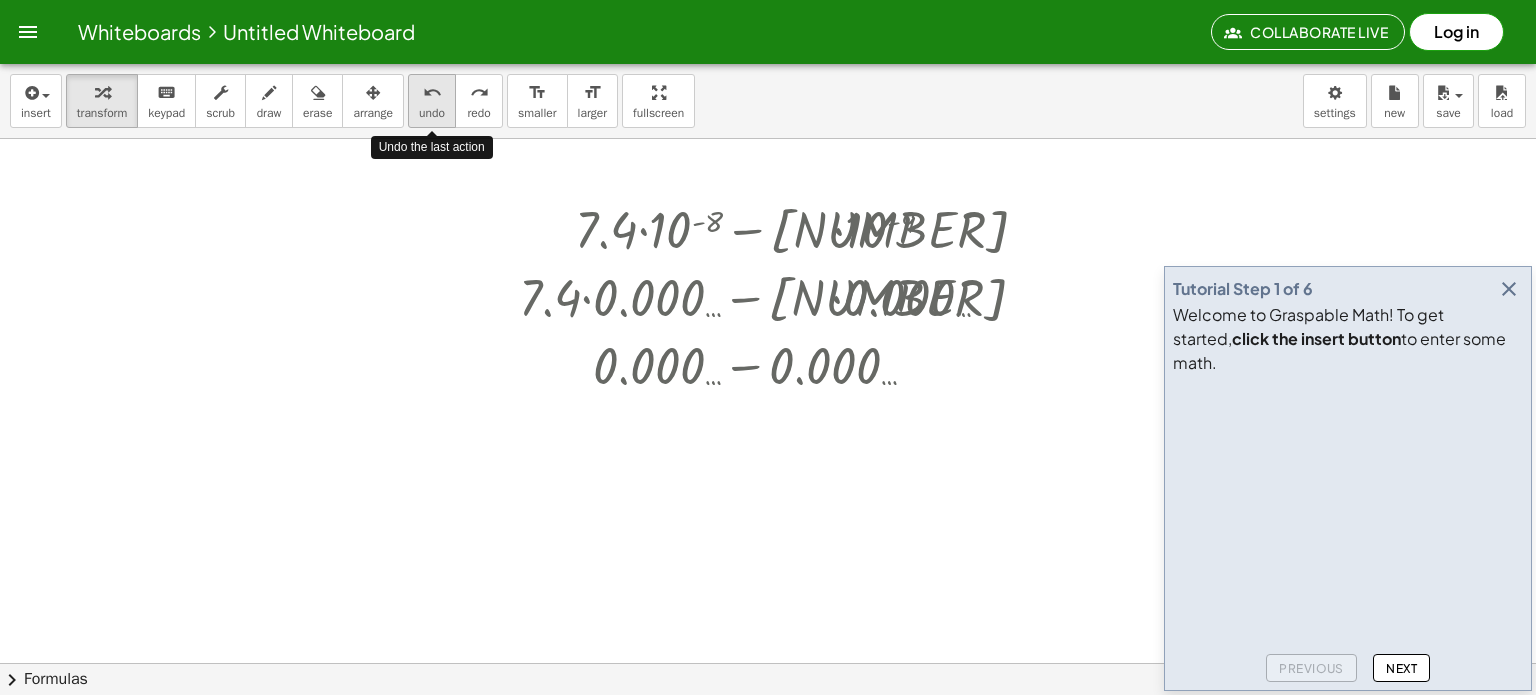 click on "undo" at bounding box center (432, 93) 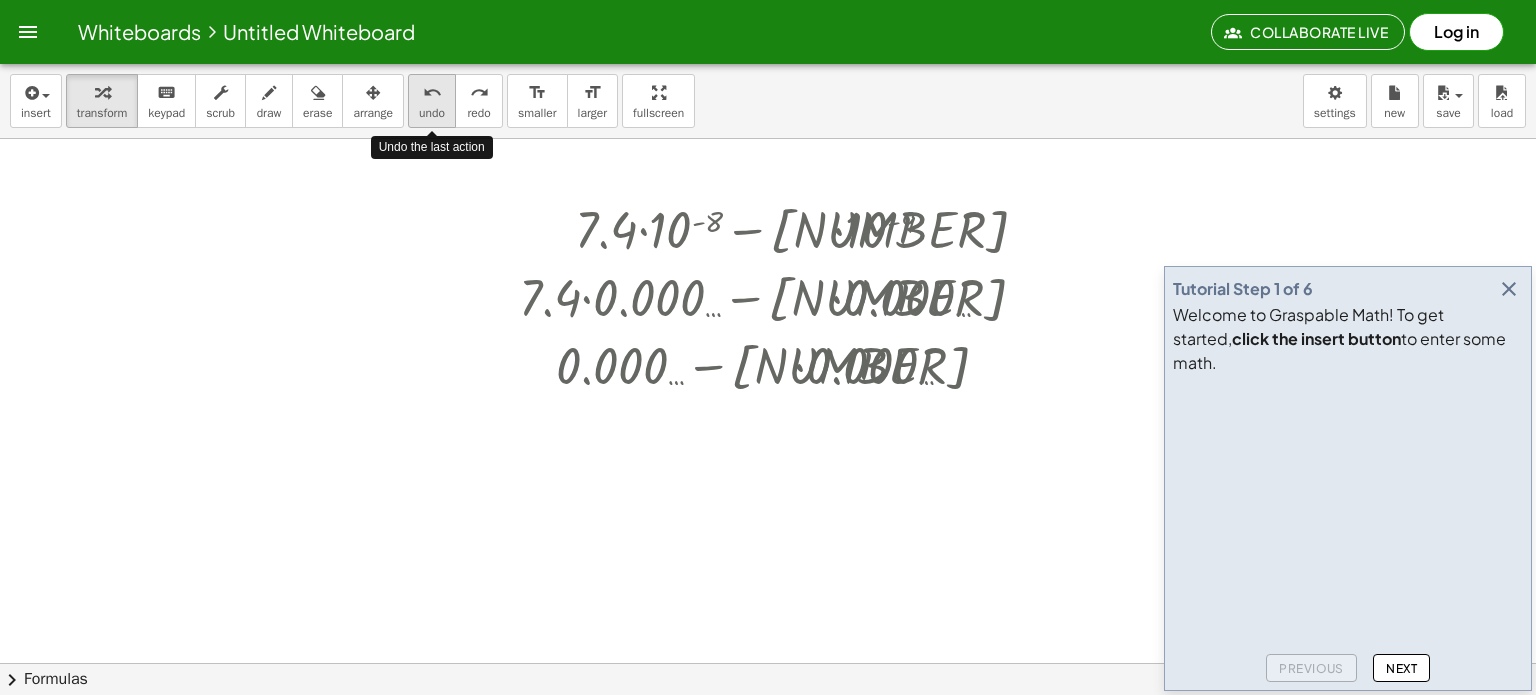 click on "undo" at bounding box center [432, 93] 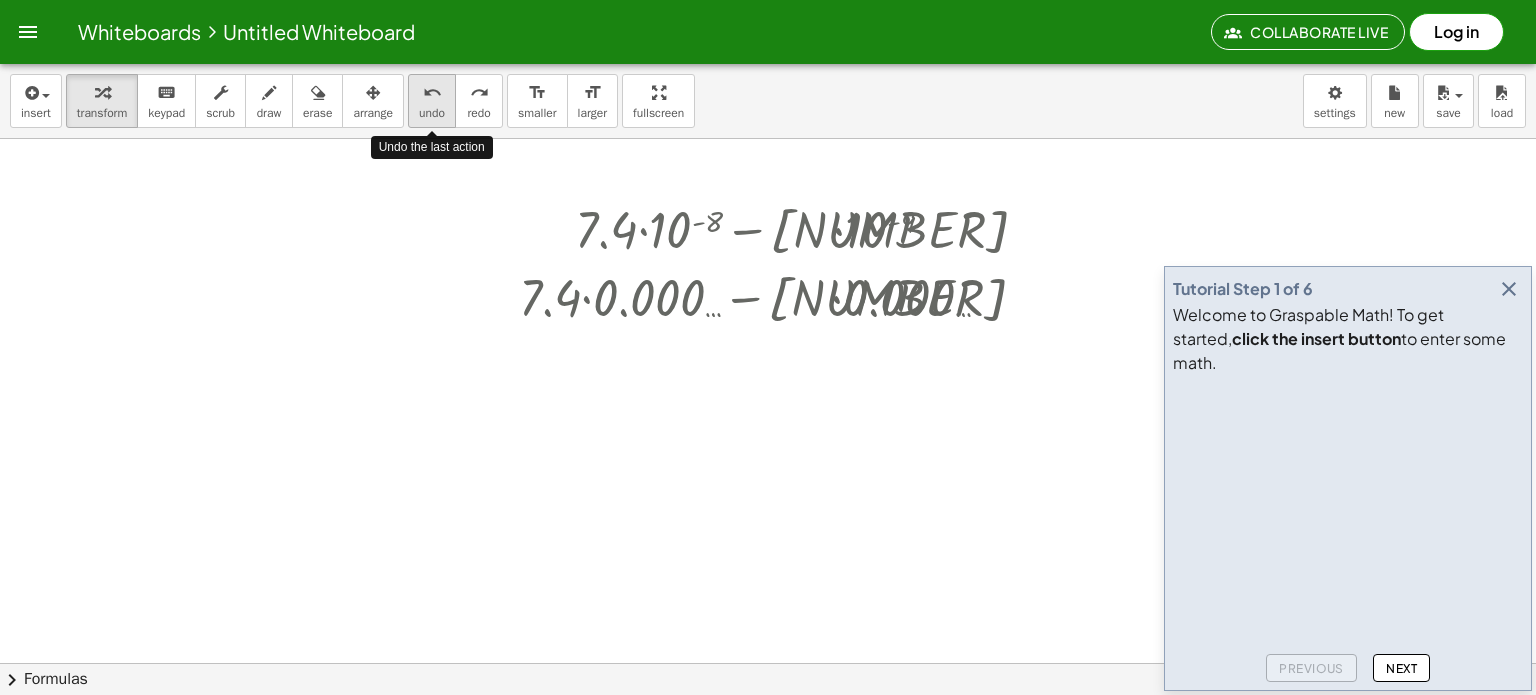 click on "undo" at bounding box center (432, 93) 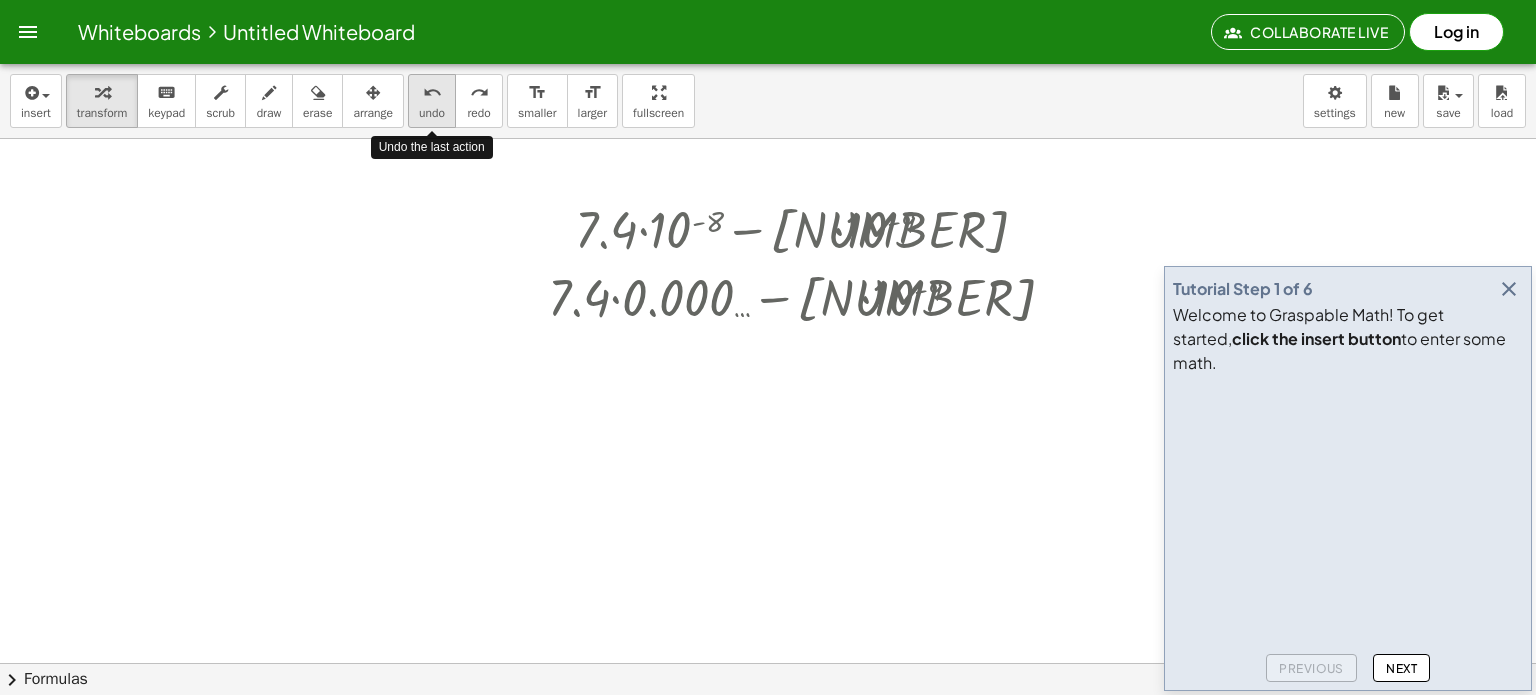 click on "undo" at bounding box center [432, 93] 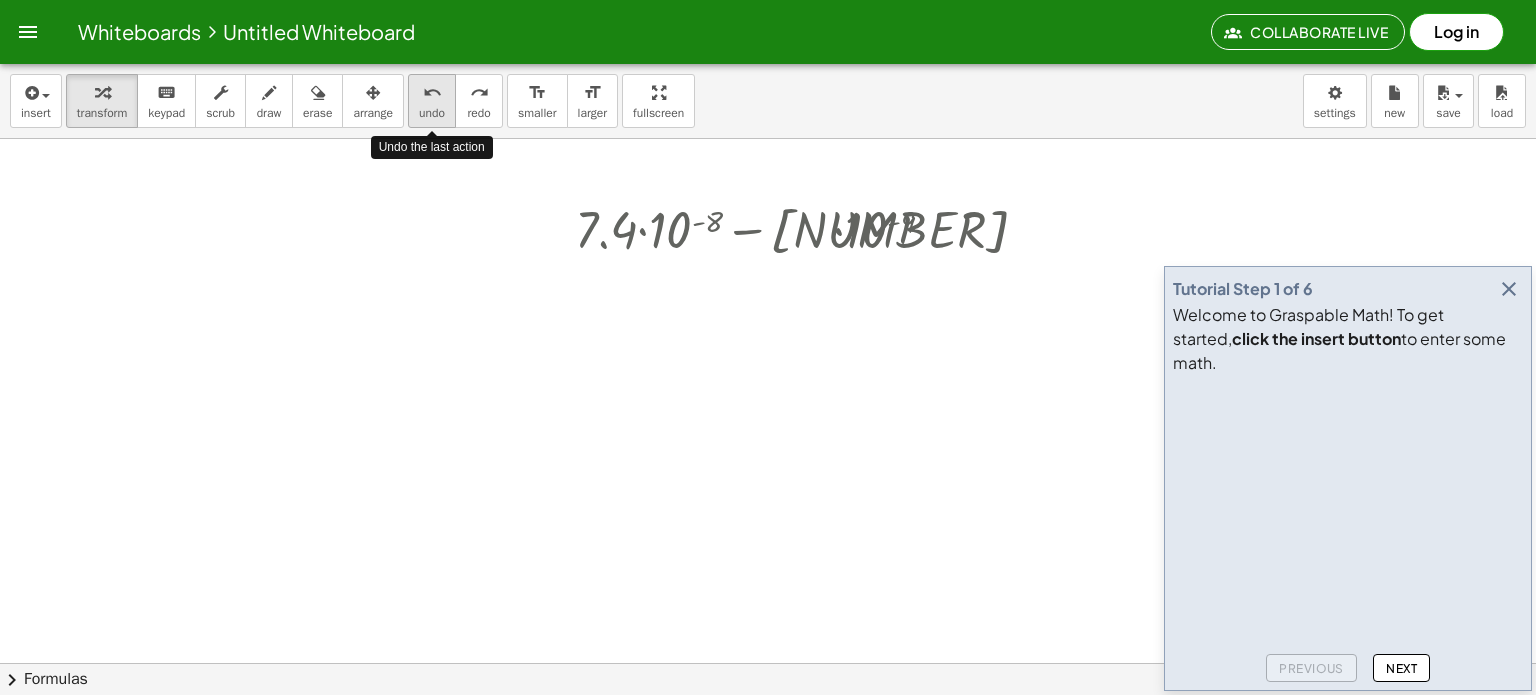 click on "undo" at bounding box center (432, 93) 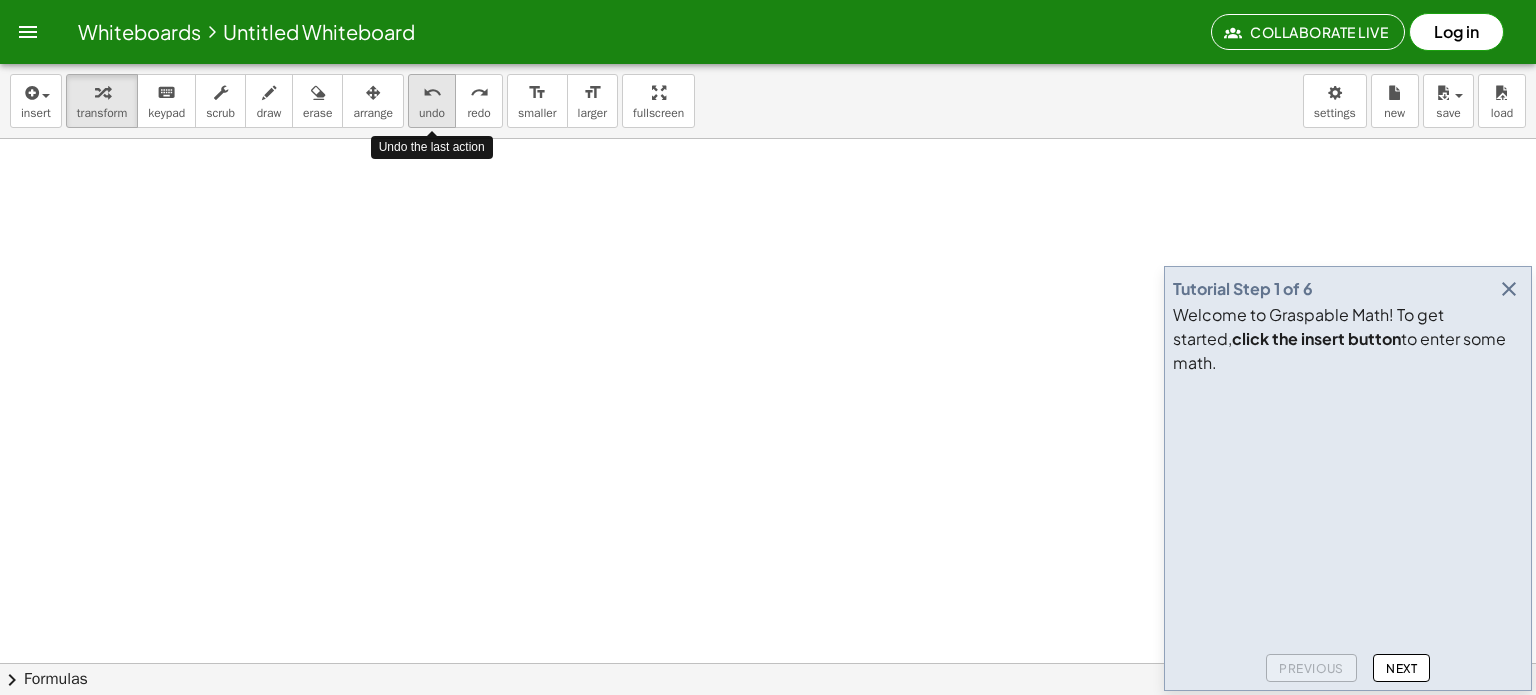 click on "undo" at bounding box center (432, 93) 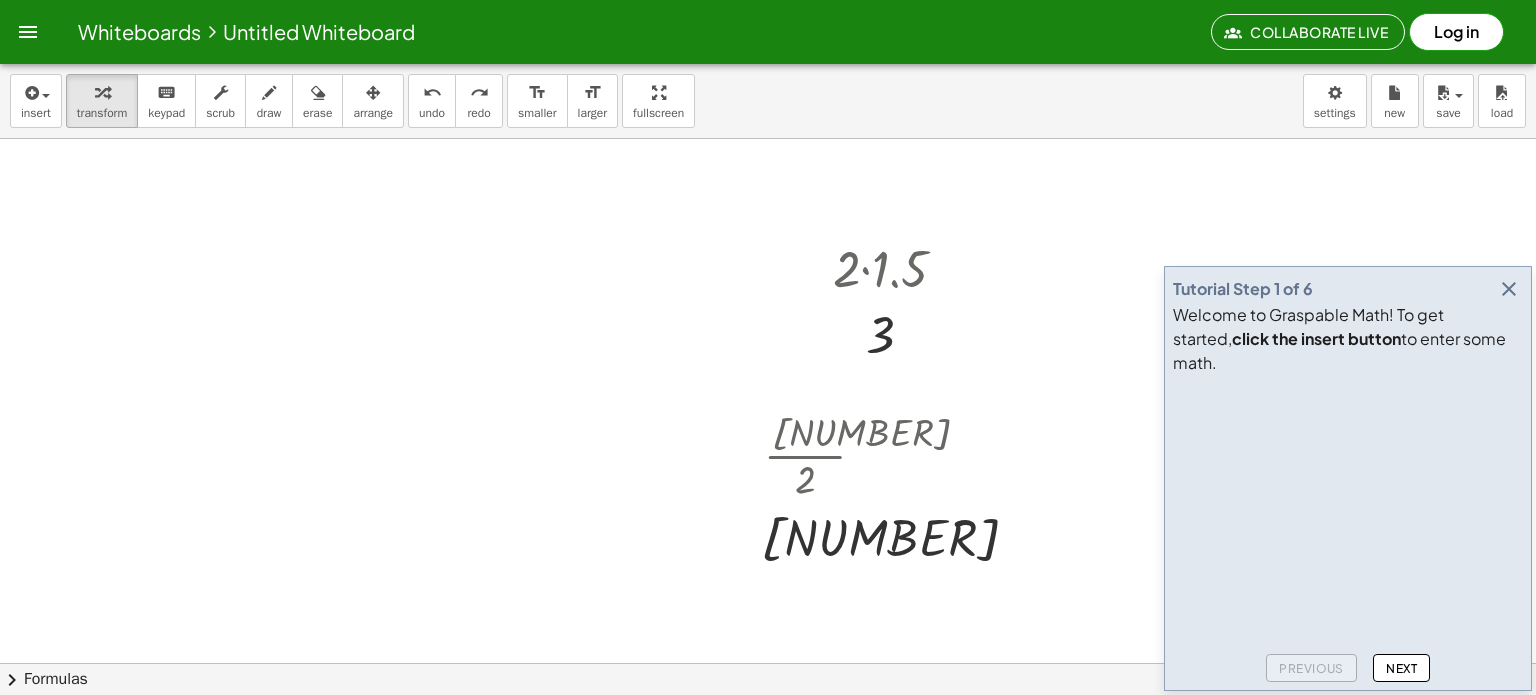scroll, scrollTop: 585, scrollLeft: 0, axis: vertical 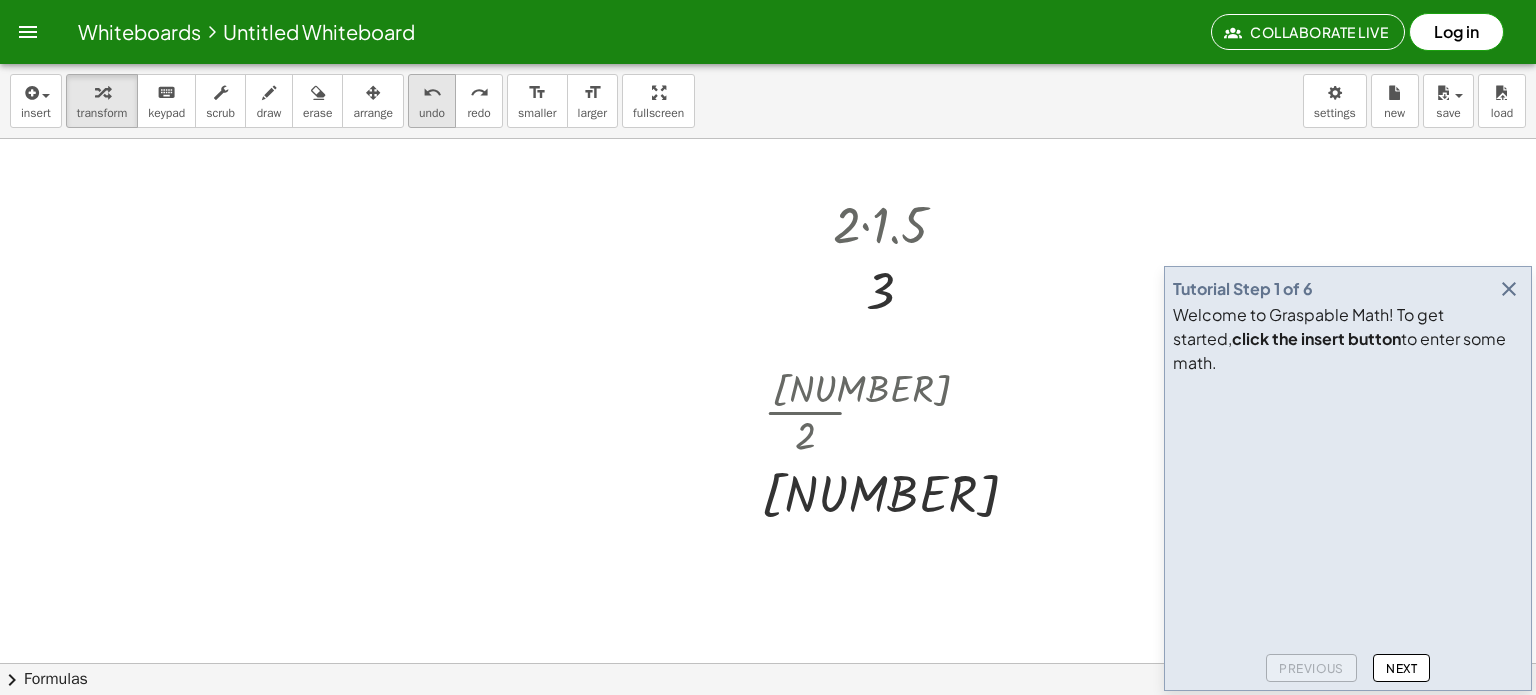 click on "undo" at bounding box center (432, 93) 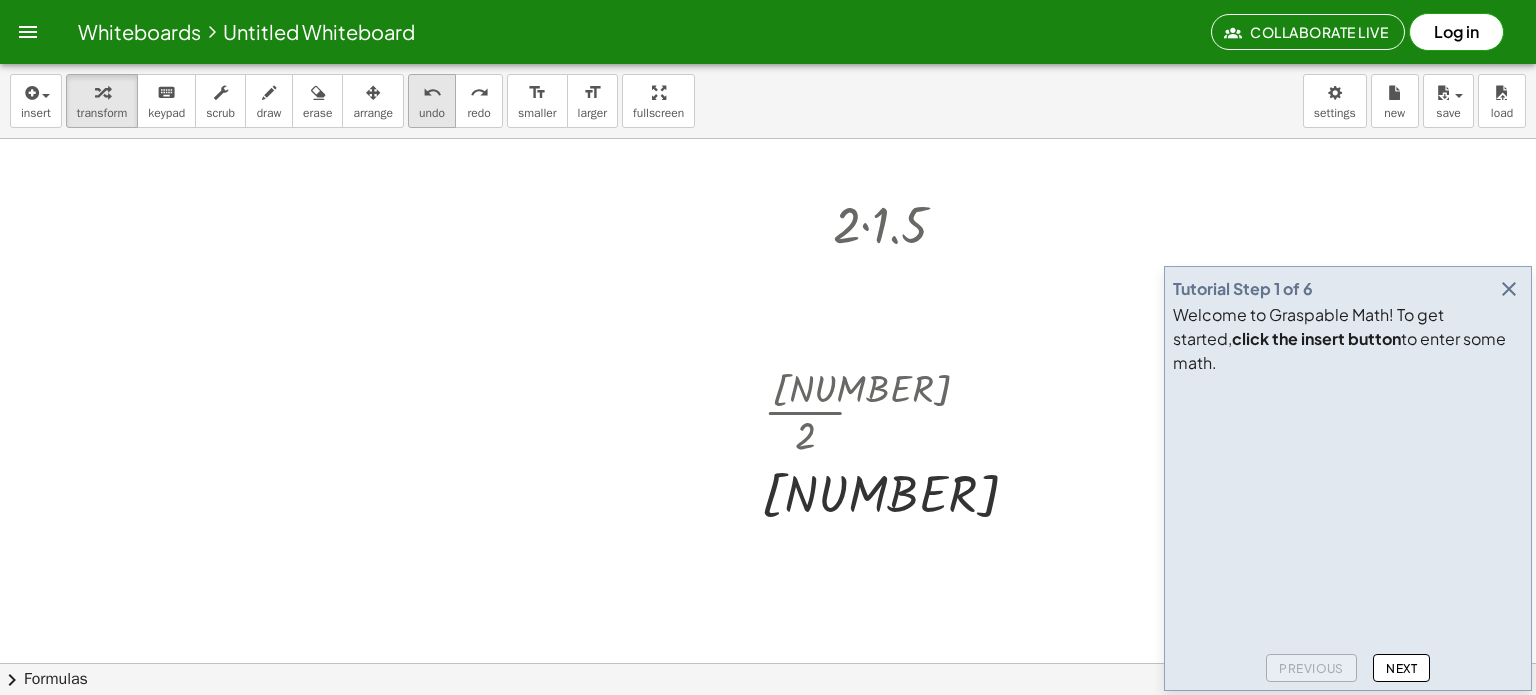 click on "undo" at bounding box center (432, 93) 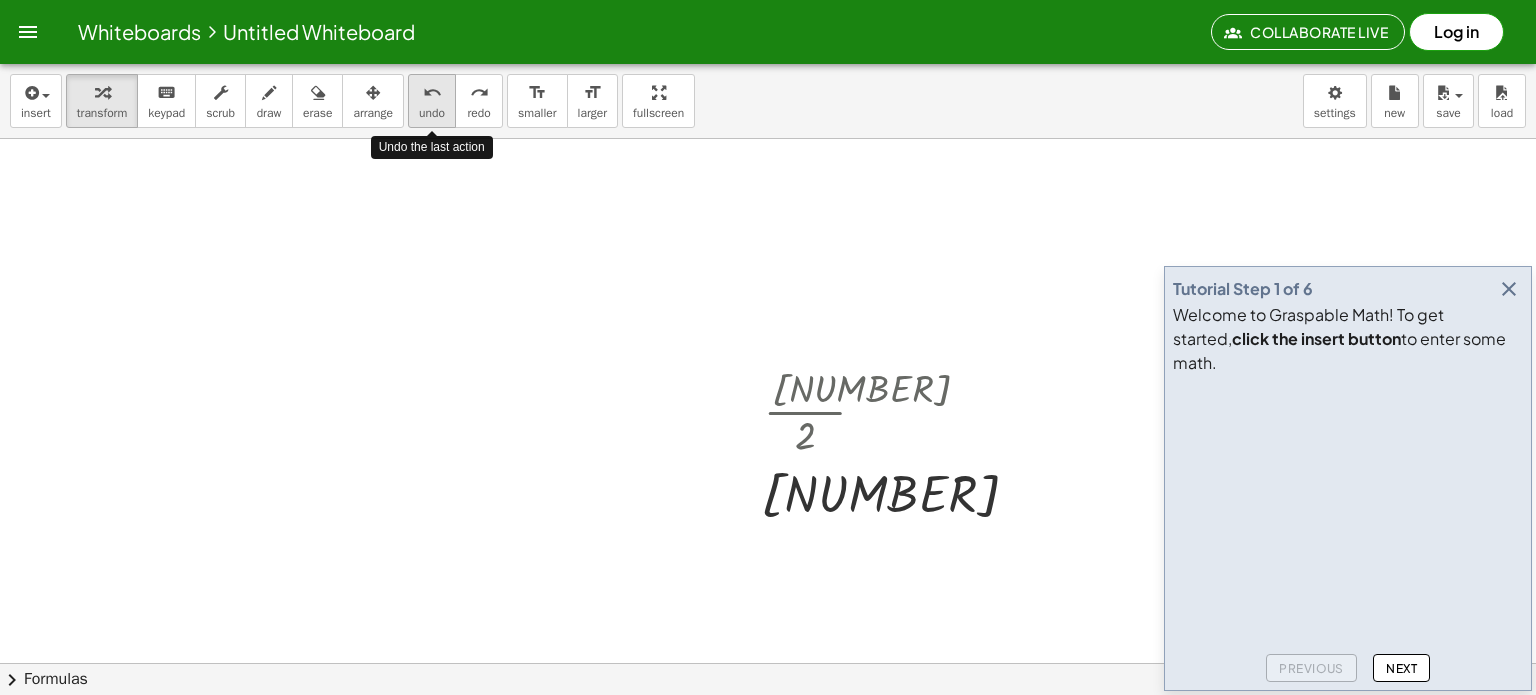 click on "undo" at bounding box center [432, 93] 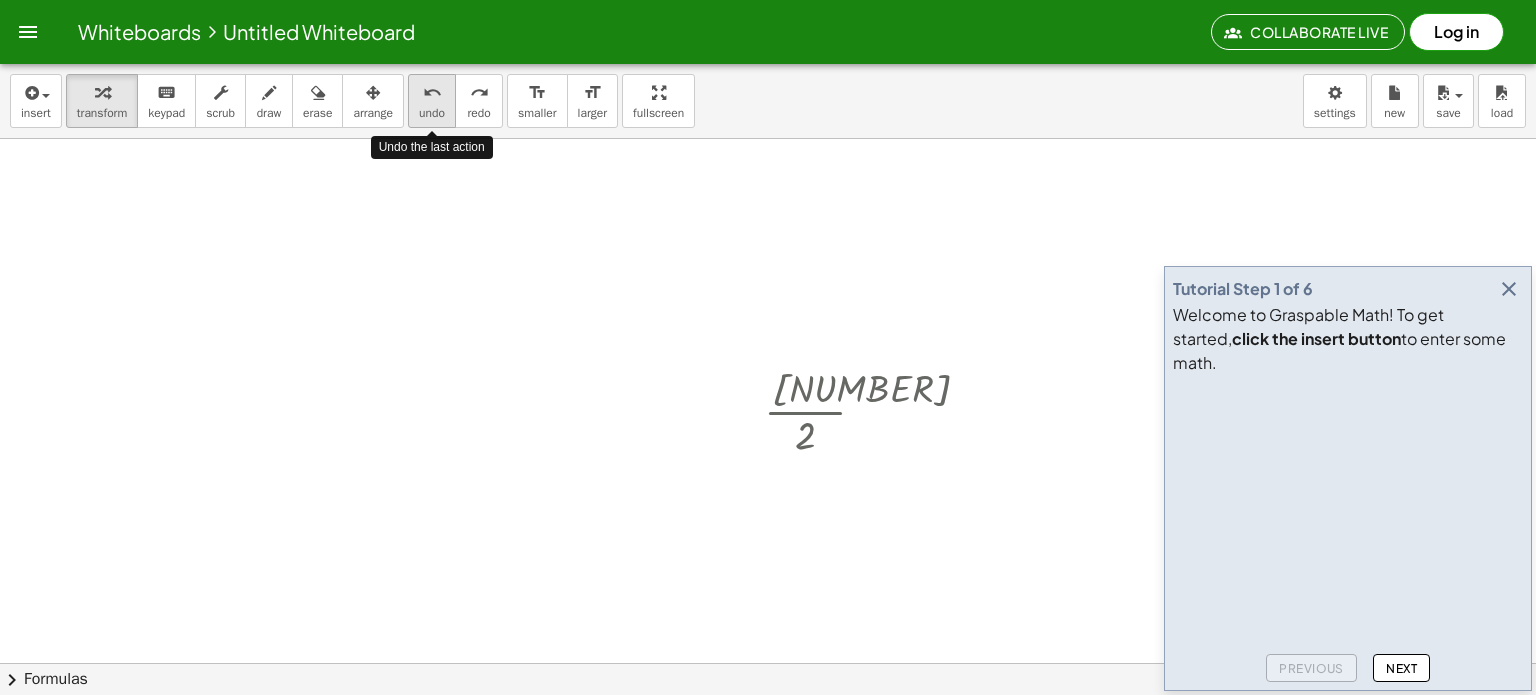 click on "undo" at bounding box center [432, 93] 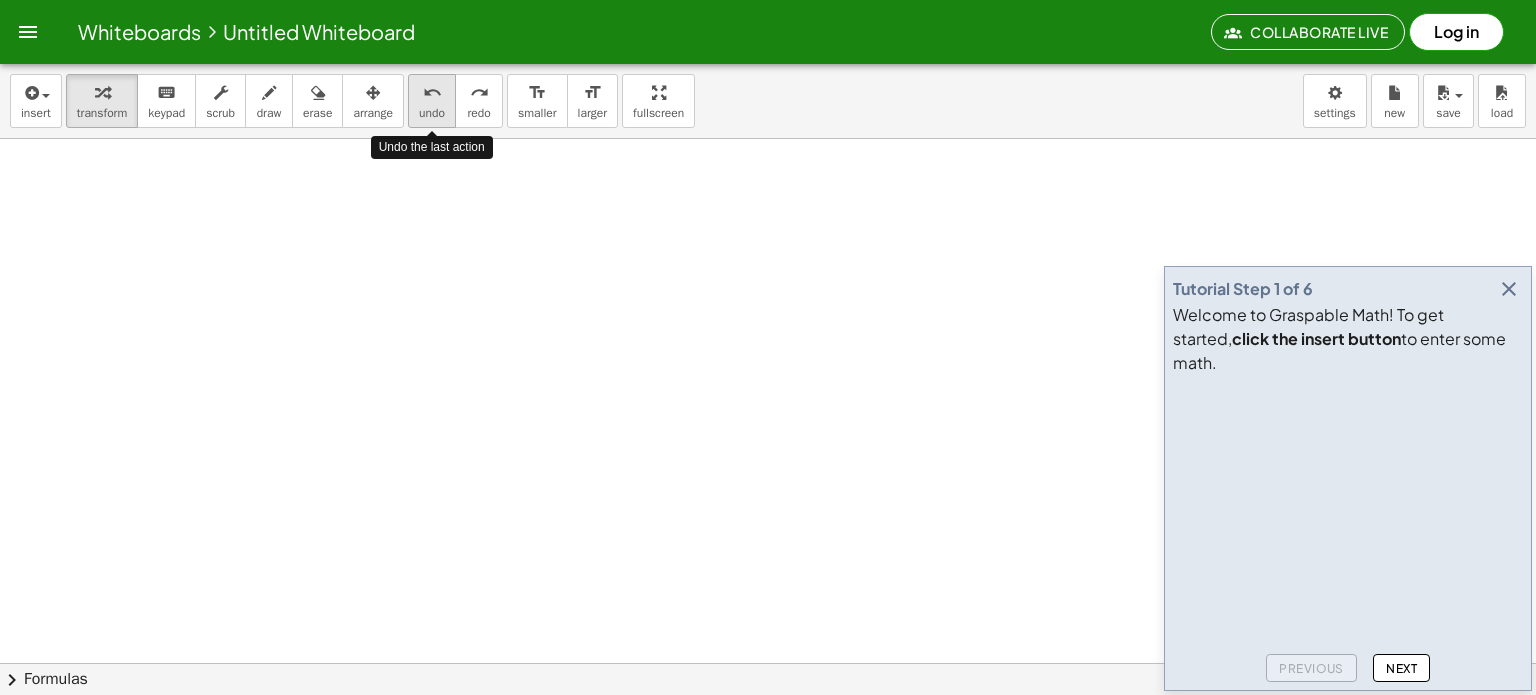 click on "undo" at bounding box center (432, 93) 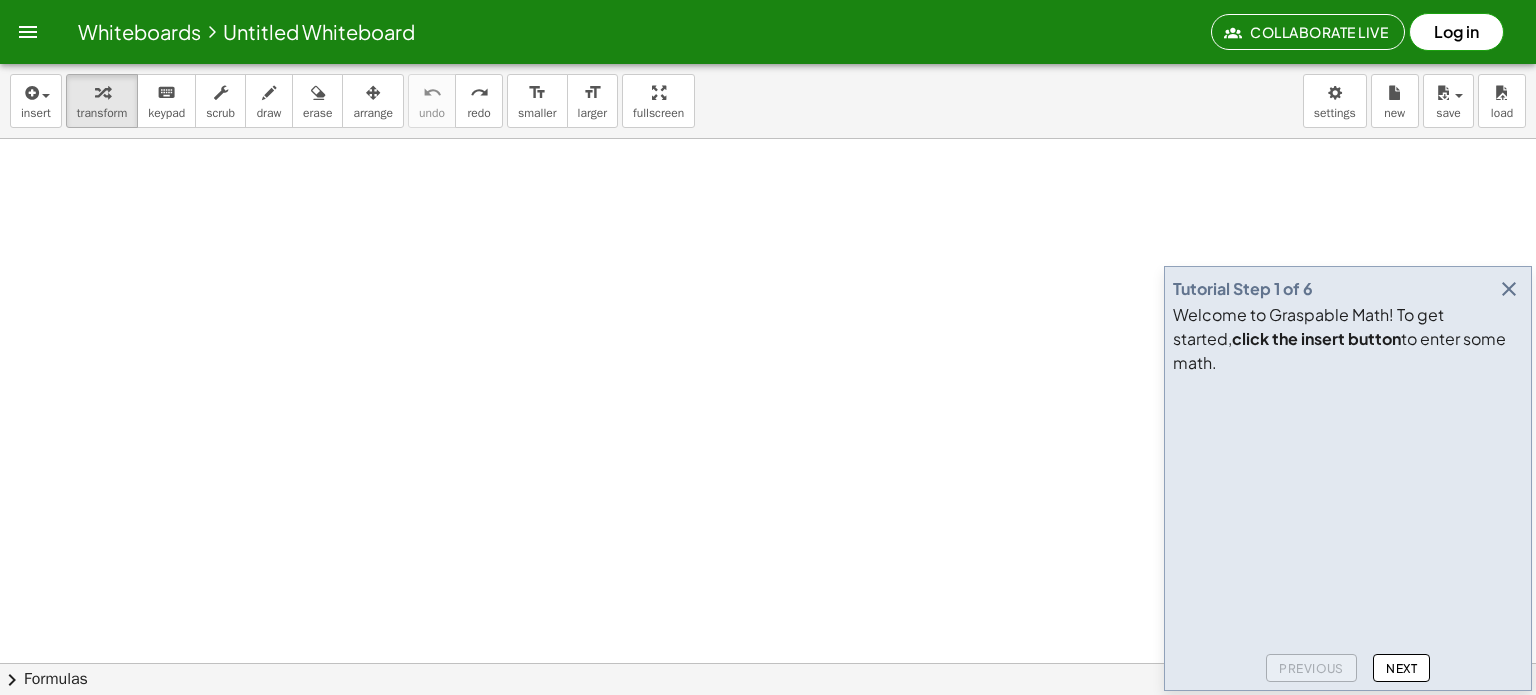 scroll, scrollTop: 0, scrollLeft: 0, axis: both 